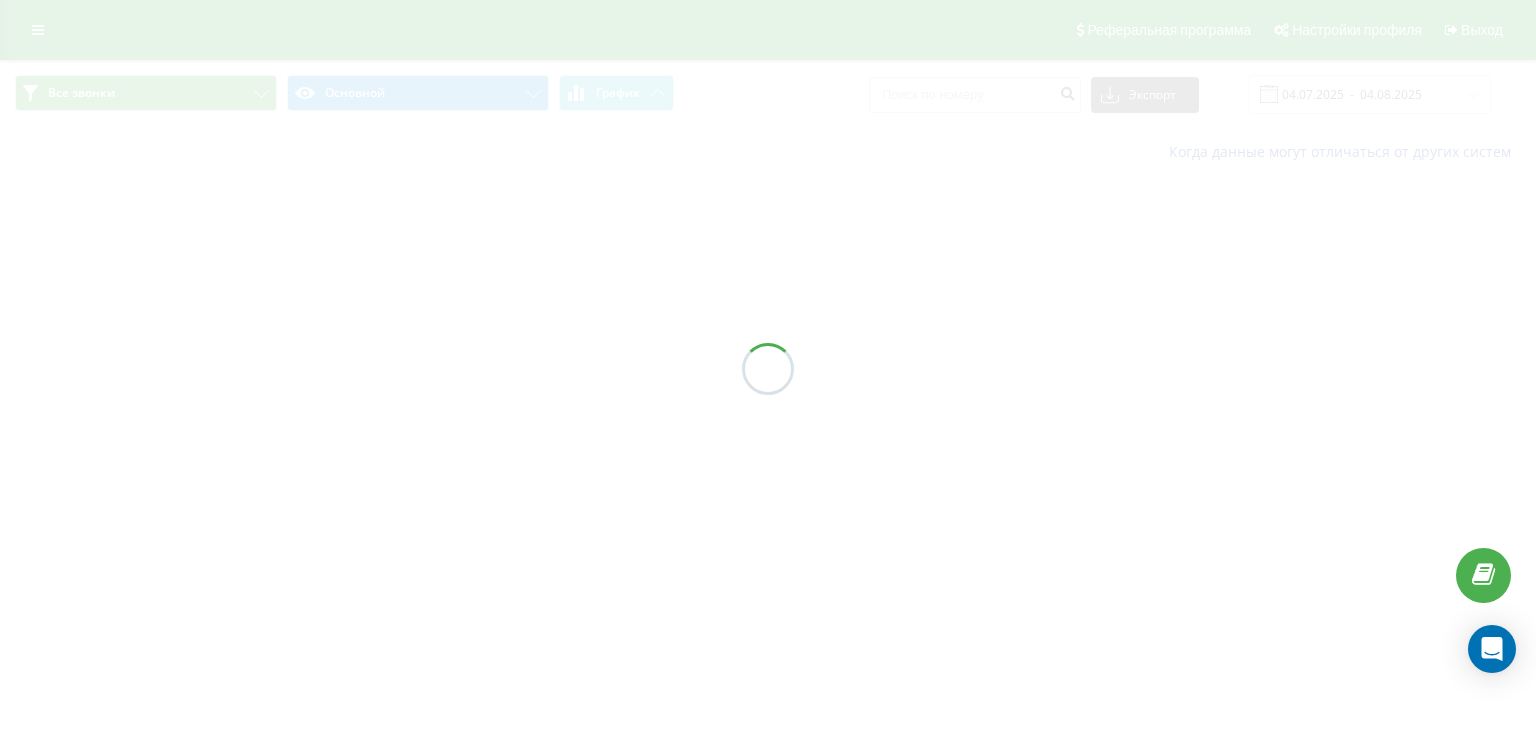 scroll, scrollTop: 0, scrollLeft: 0, axis: both 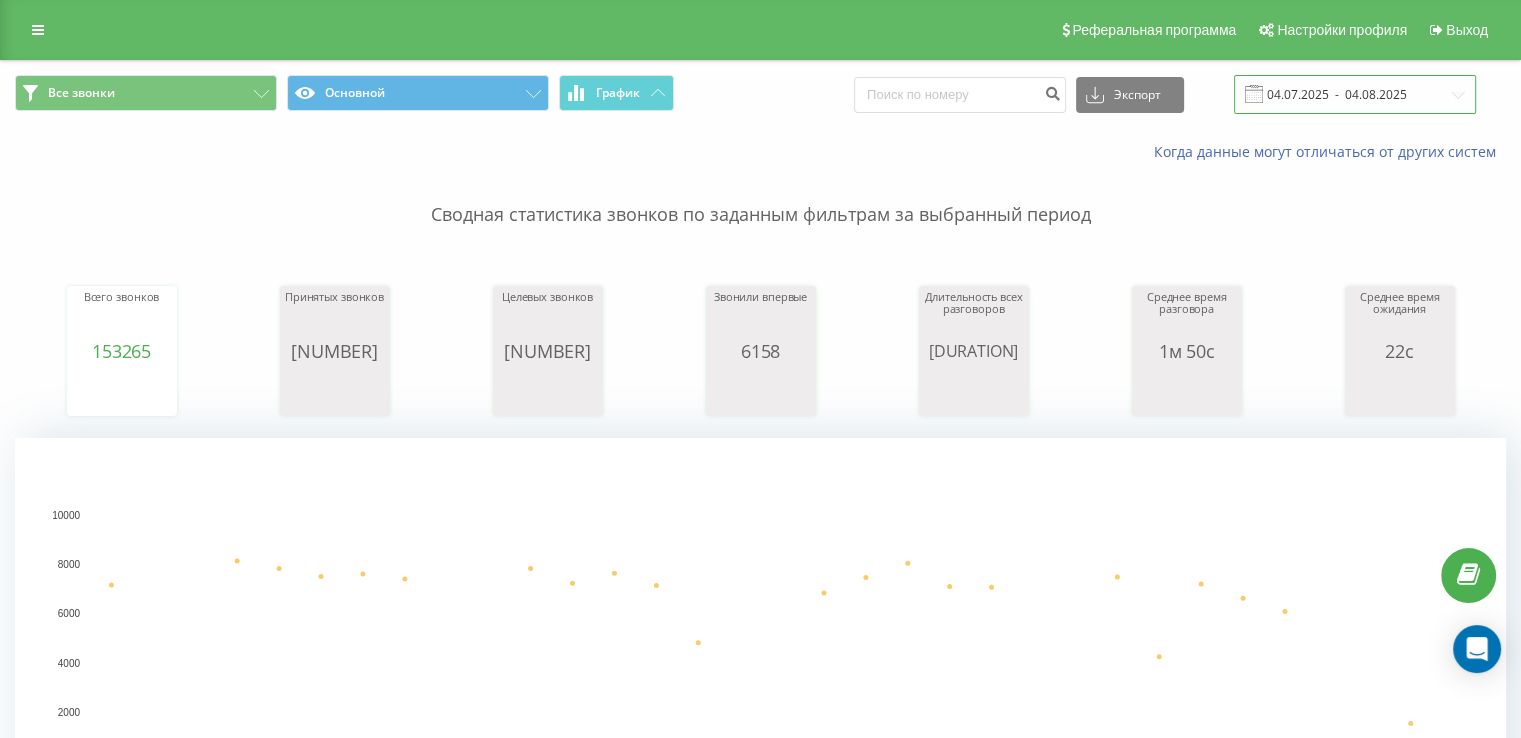 click on "04.07.2025  -  04.08.2025" at bounding box center (1355, 94) 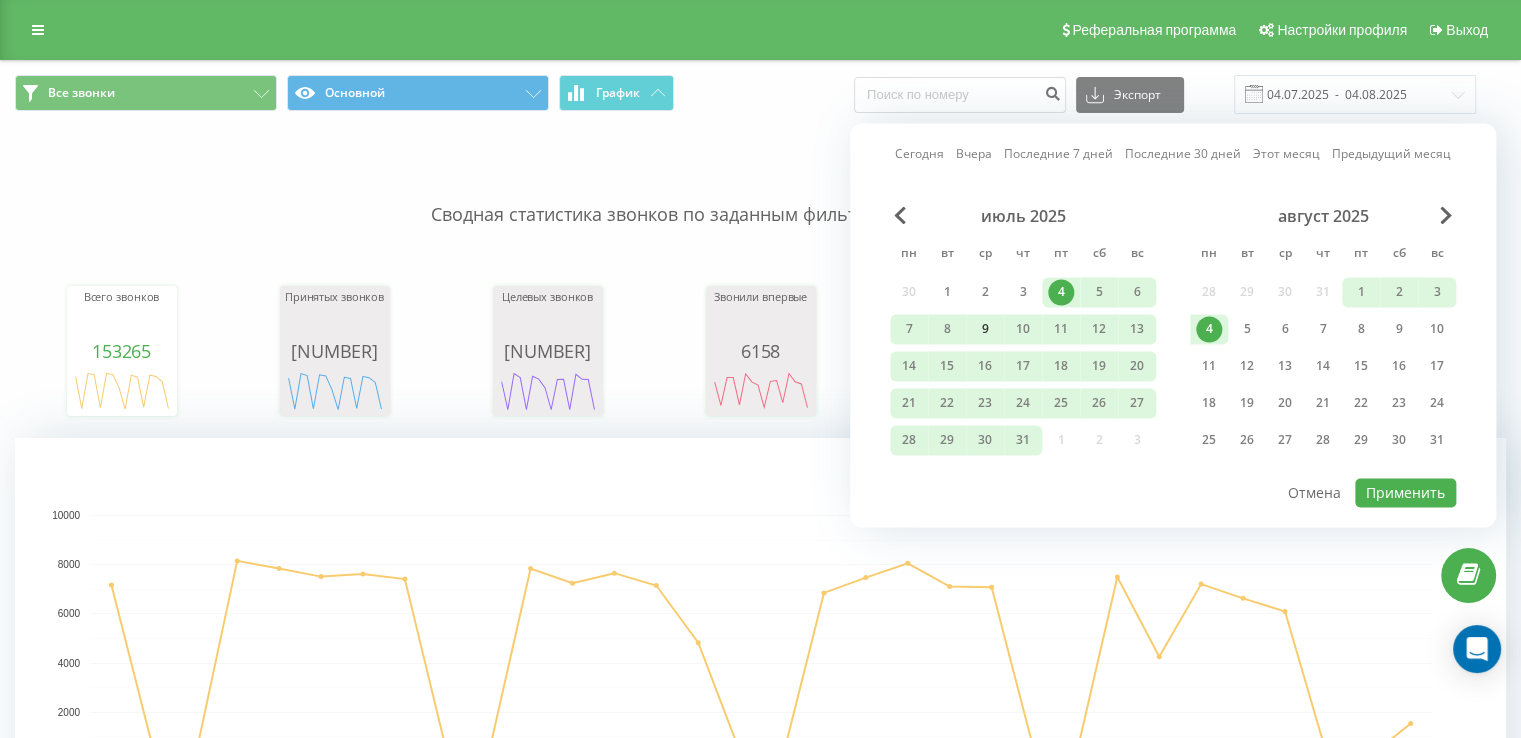 drag, startPoint x: 948, startPoint y: 289, endPoint x: 973, endPoint y: 325, distance: 43.829212 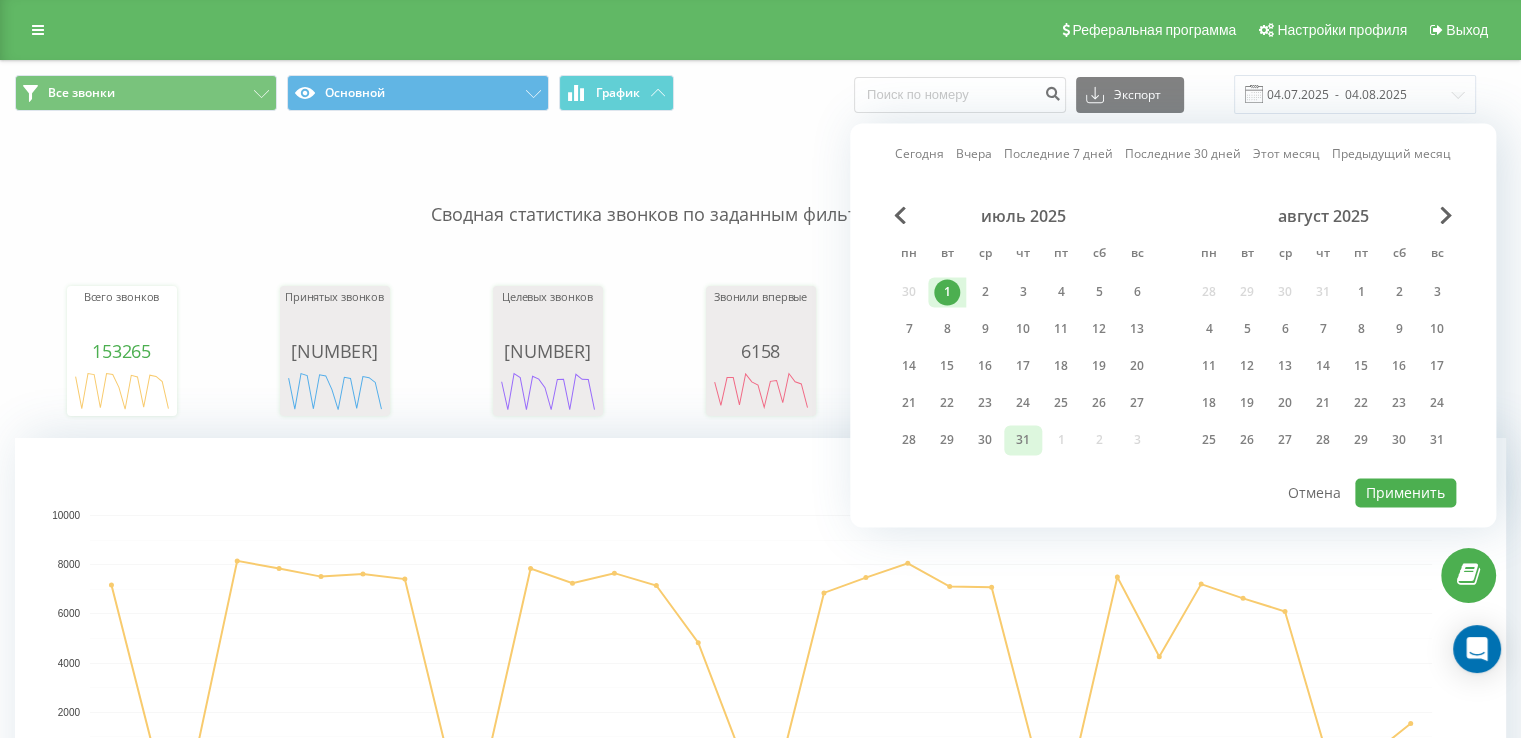 click on "31" at bounding box center [1023, 440] 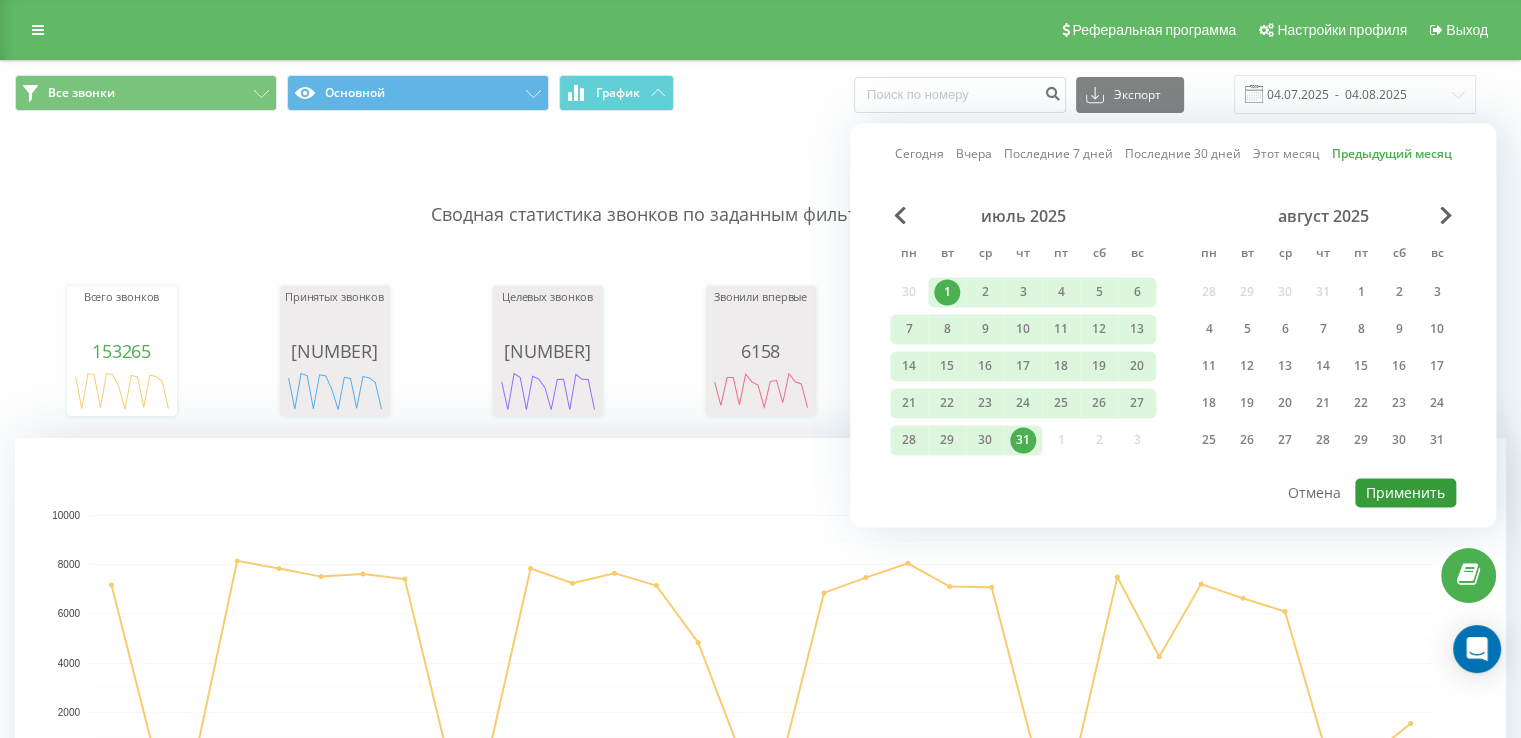 click on "Применить" at bounding box center [1405, 492] 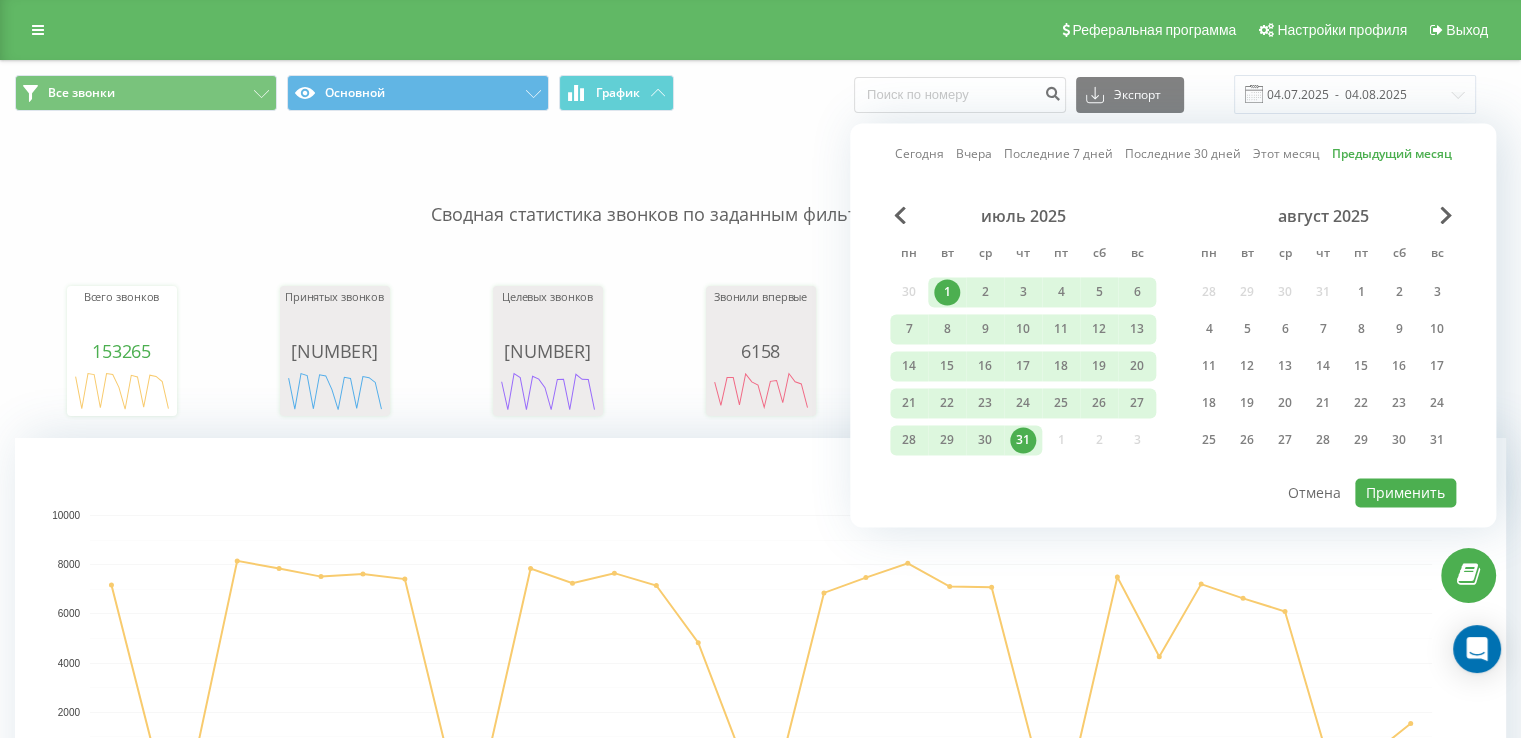 type on "01.07.2025  -  31.07.2025" 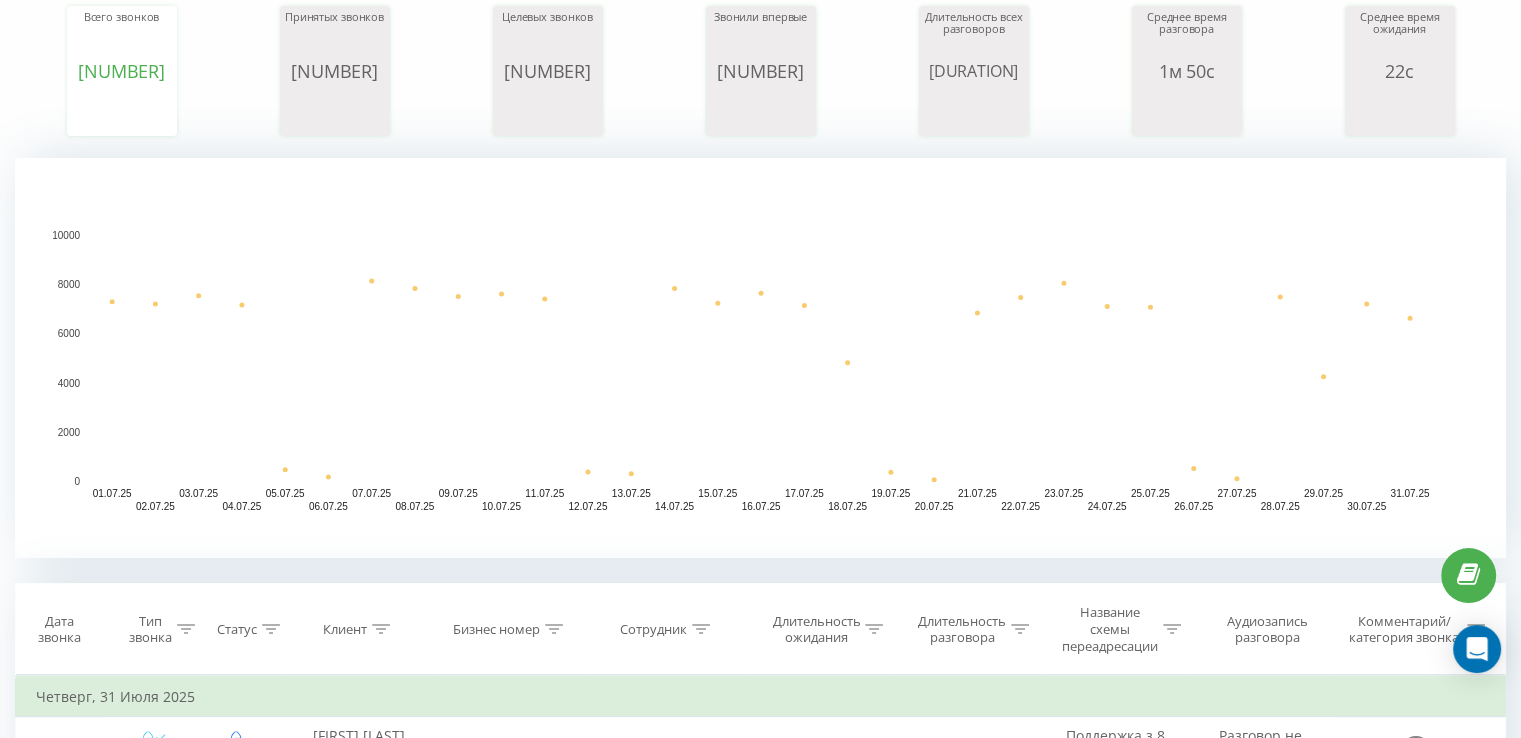 scroll, scrollTop: 500, scrollLeft: 0, axis: vertical 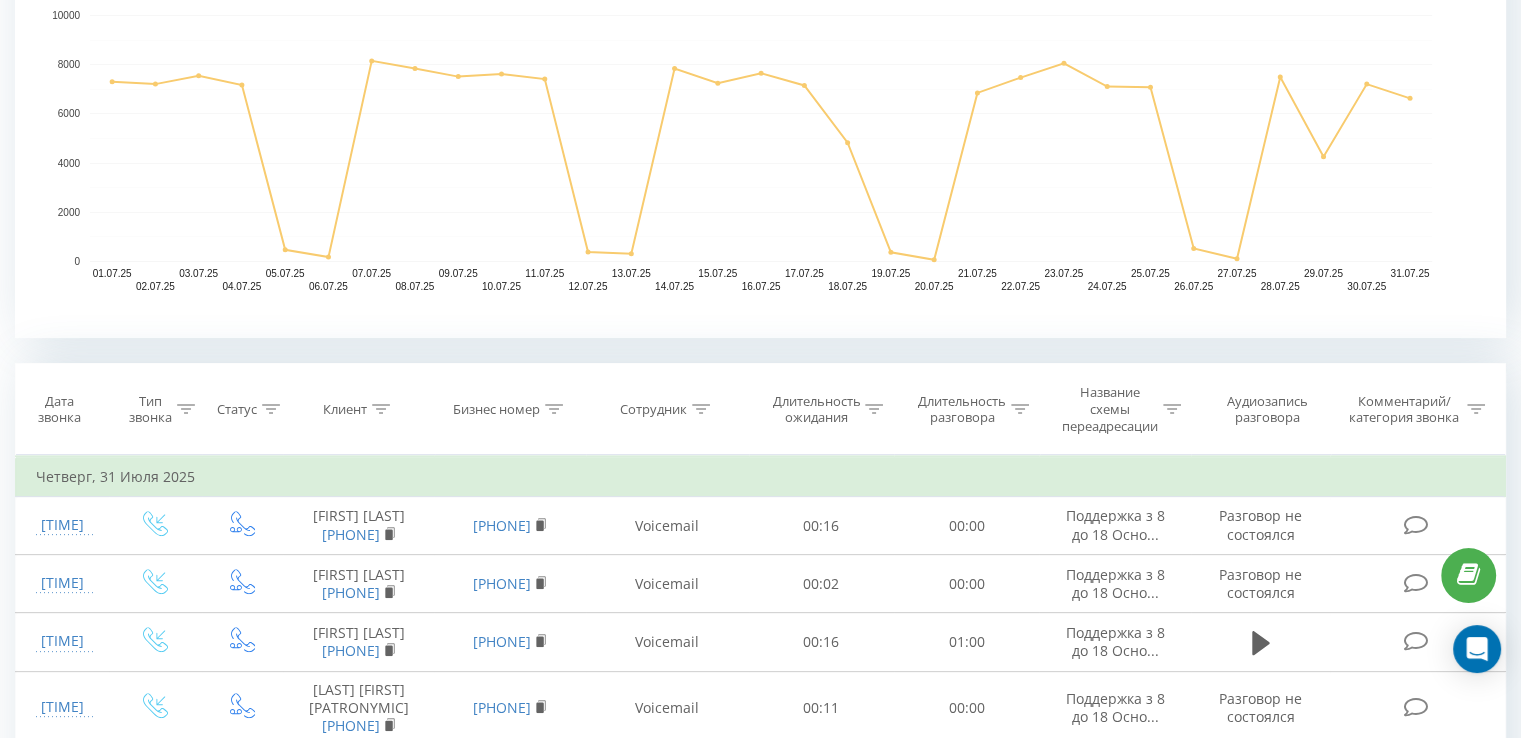 click 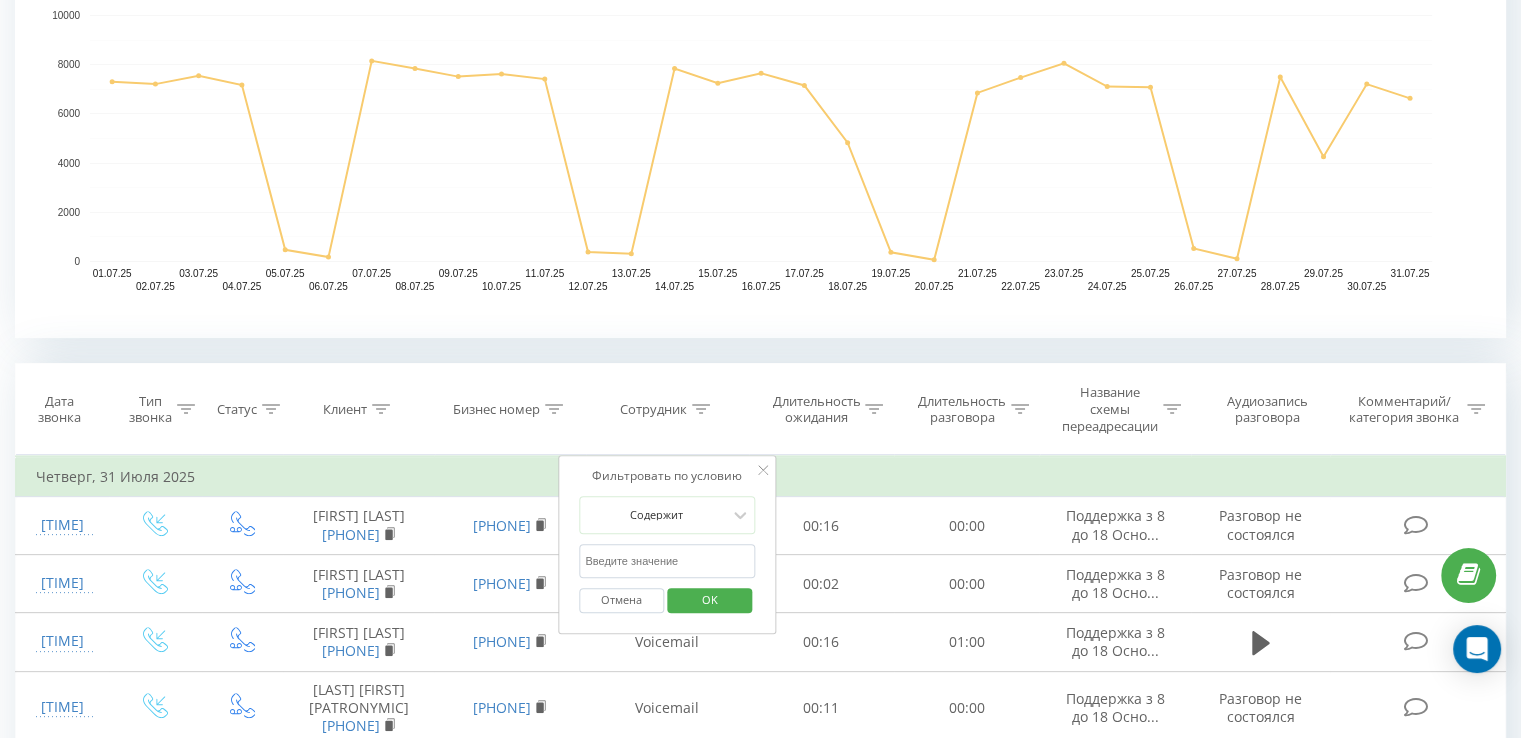 click at bounding box center [667, 561] 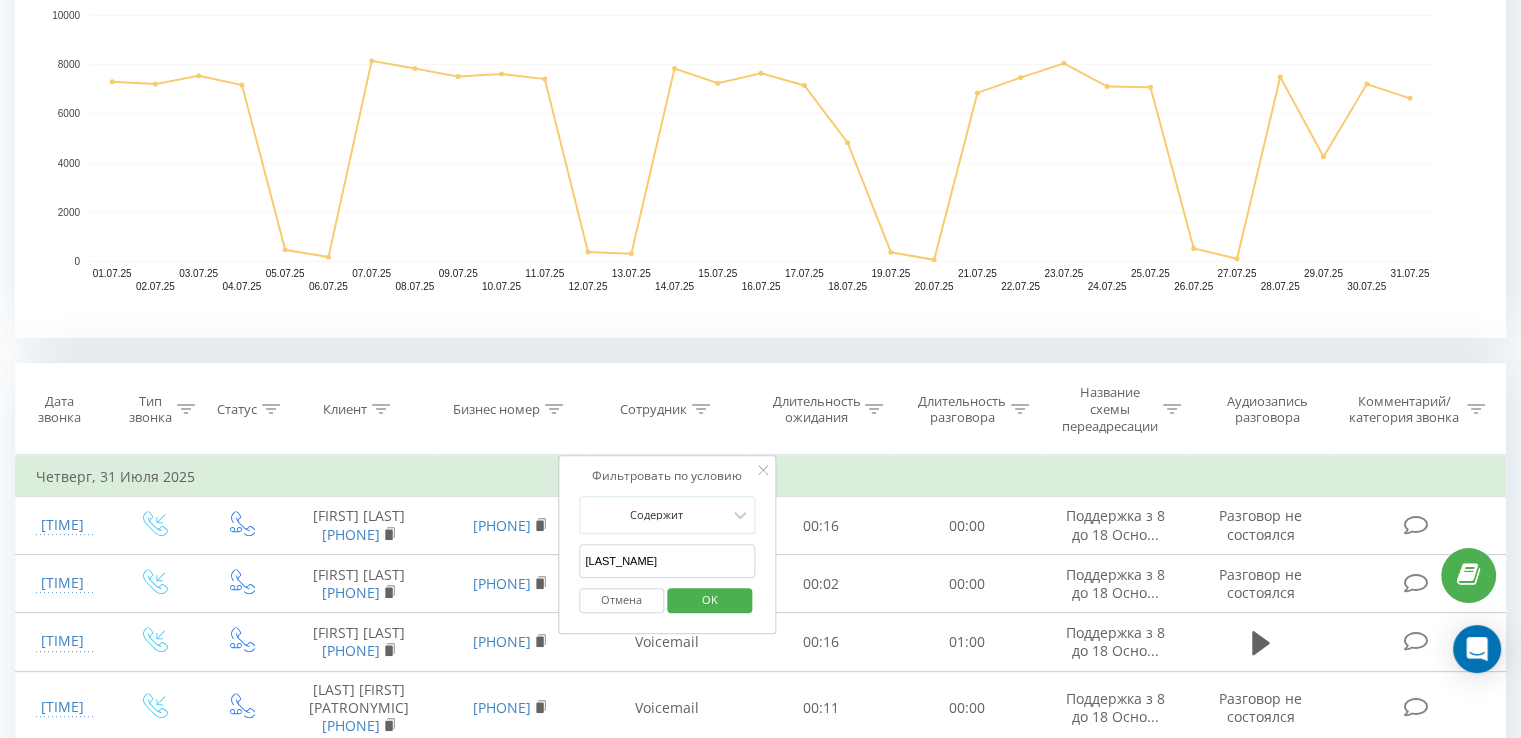 click on "OK" at bounding box center [709, 600] 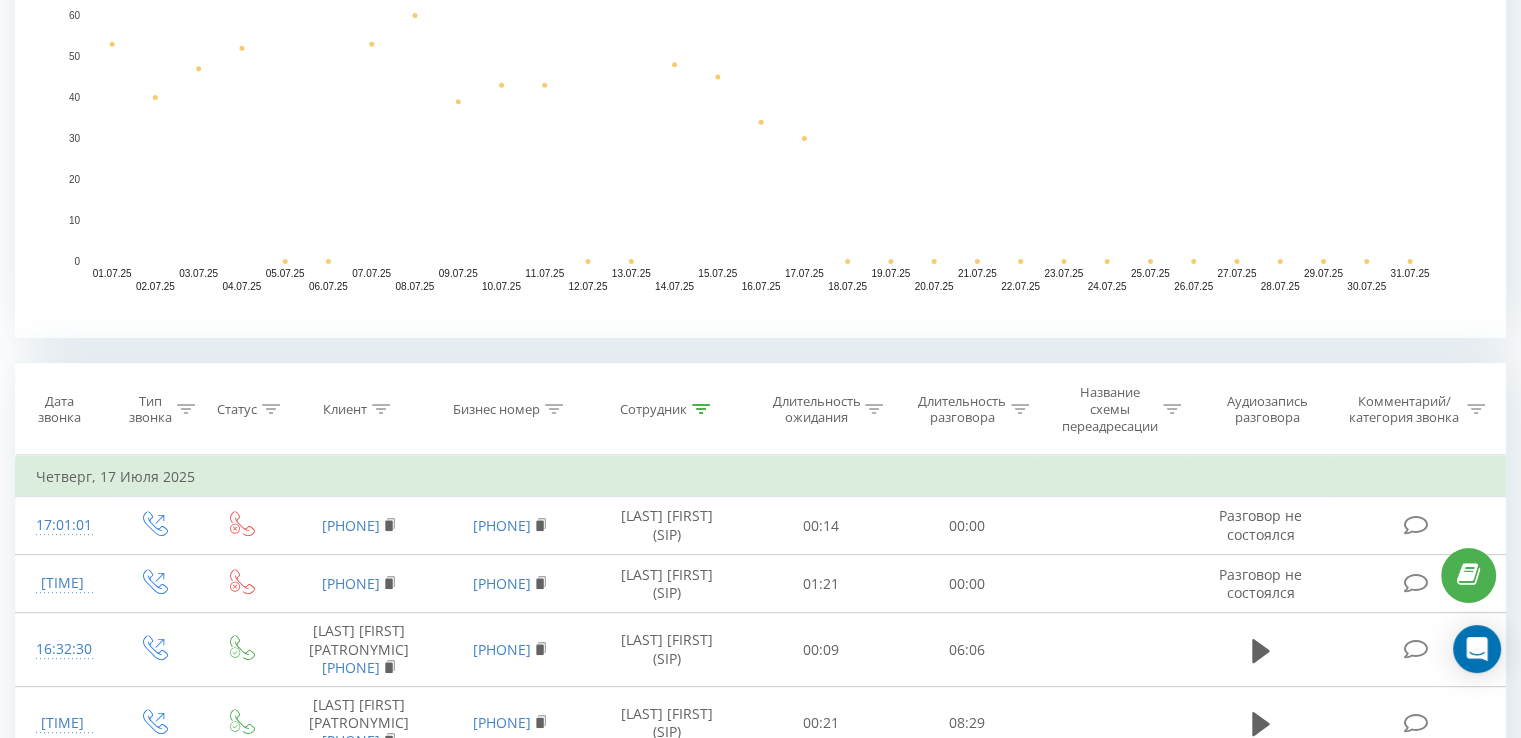 scroll, scrollTop: 0, scrollLeft: 0, axis: both 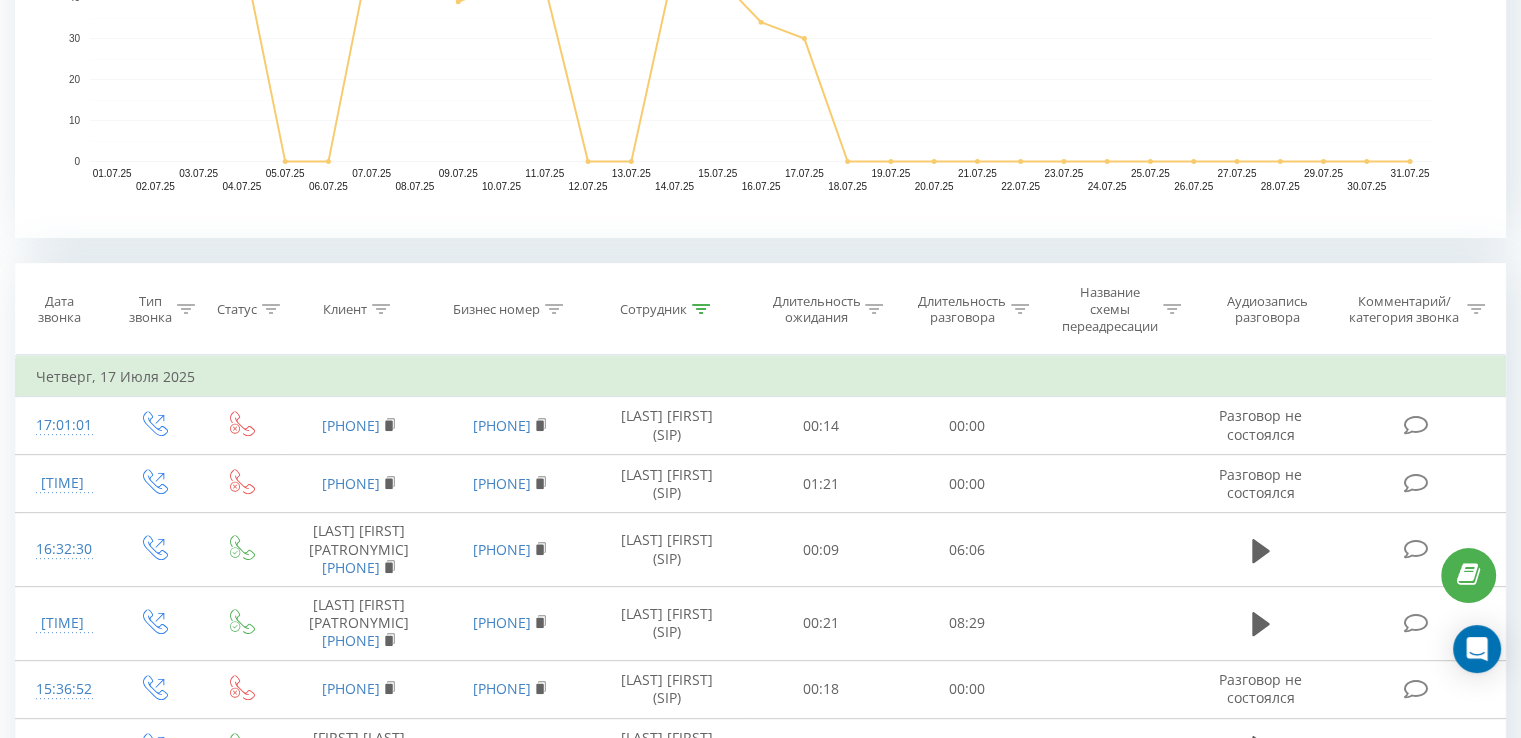 click on "Сотрудник" at bounding box center [667, 309] 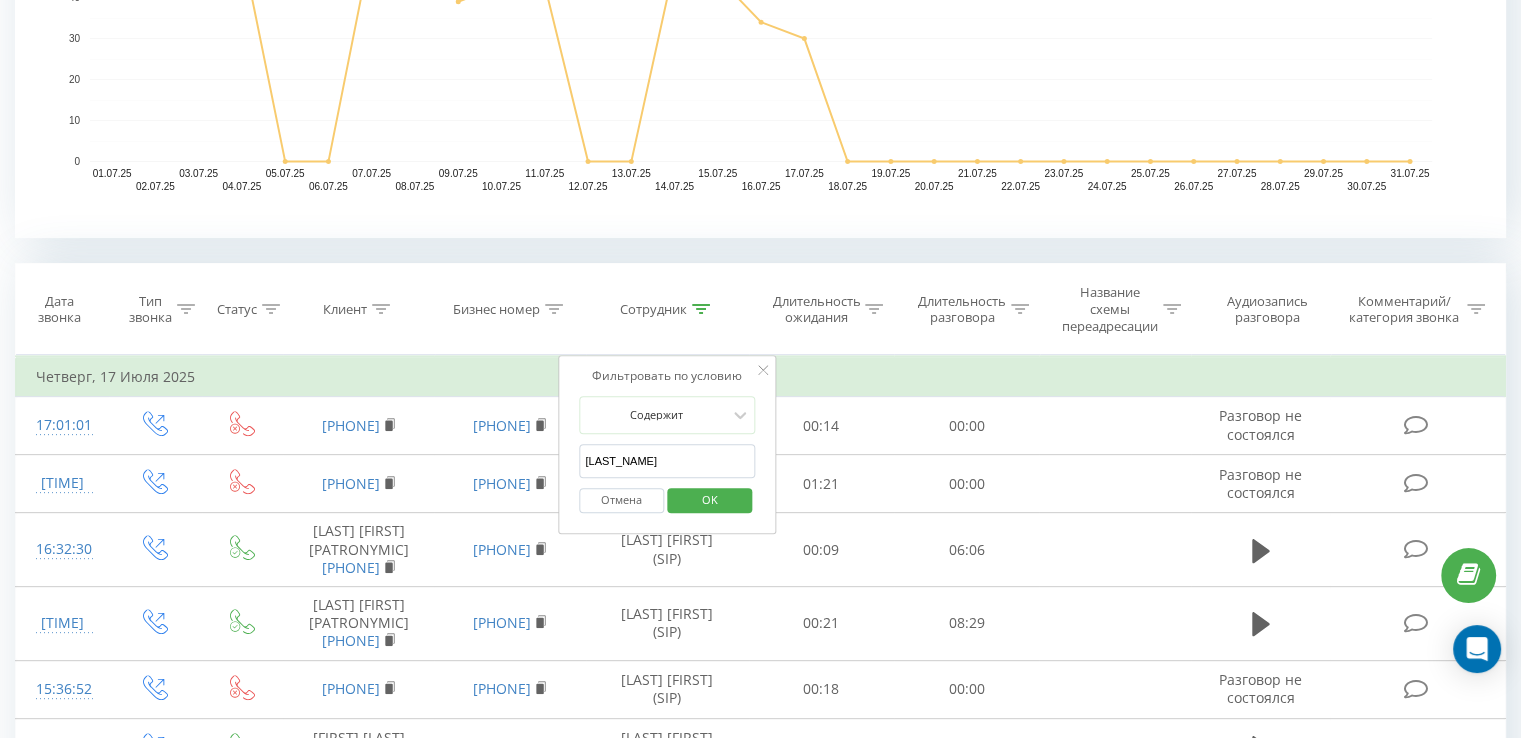 click on "[LAST_NAME]" at bounding box center (667, 461) 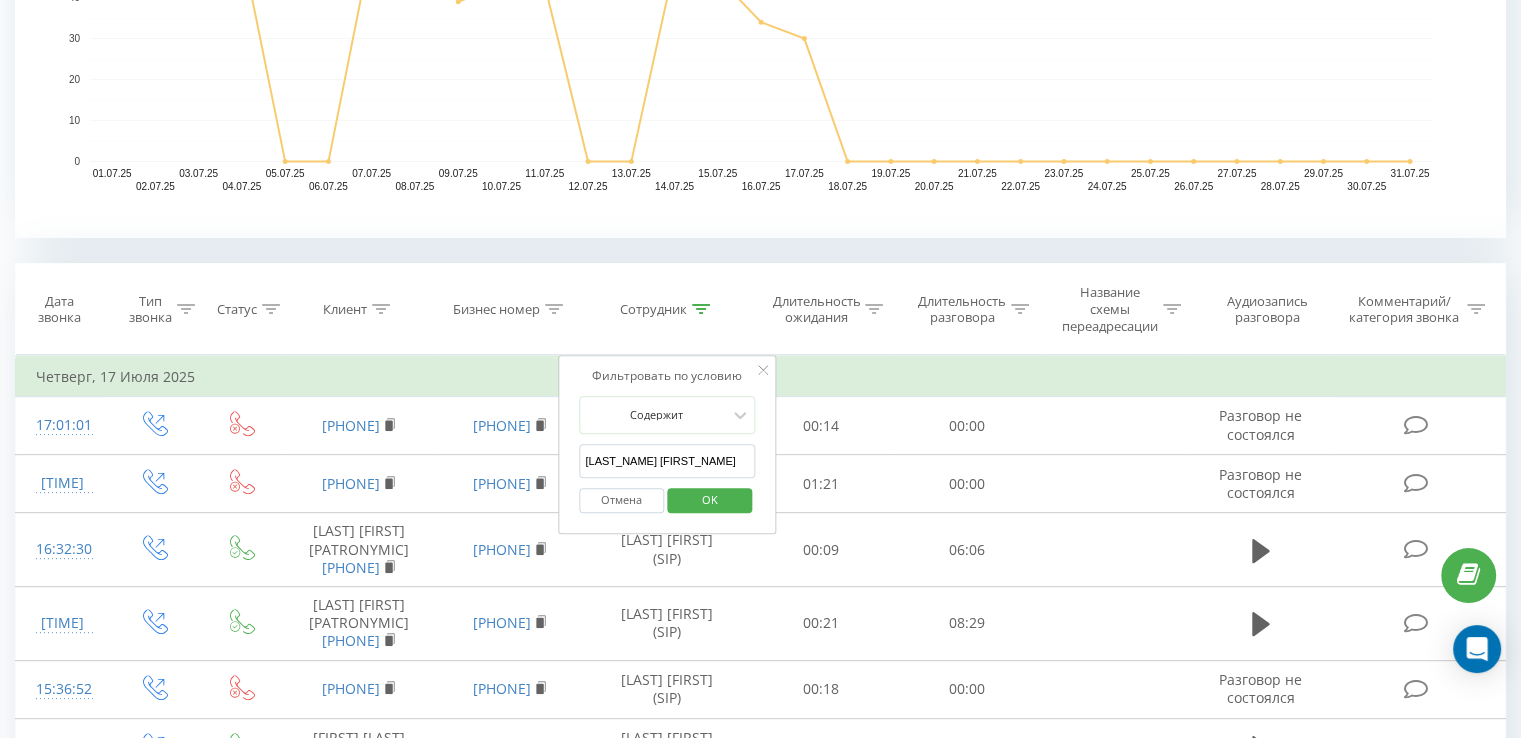 click on "OK" at bounding box center [709, 500] 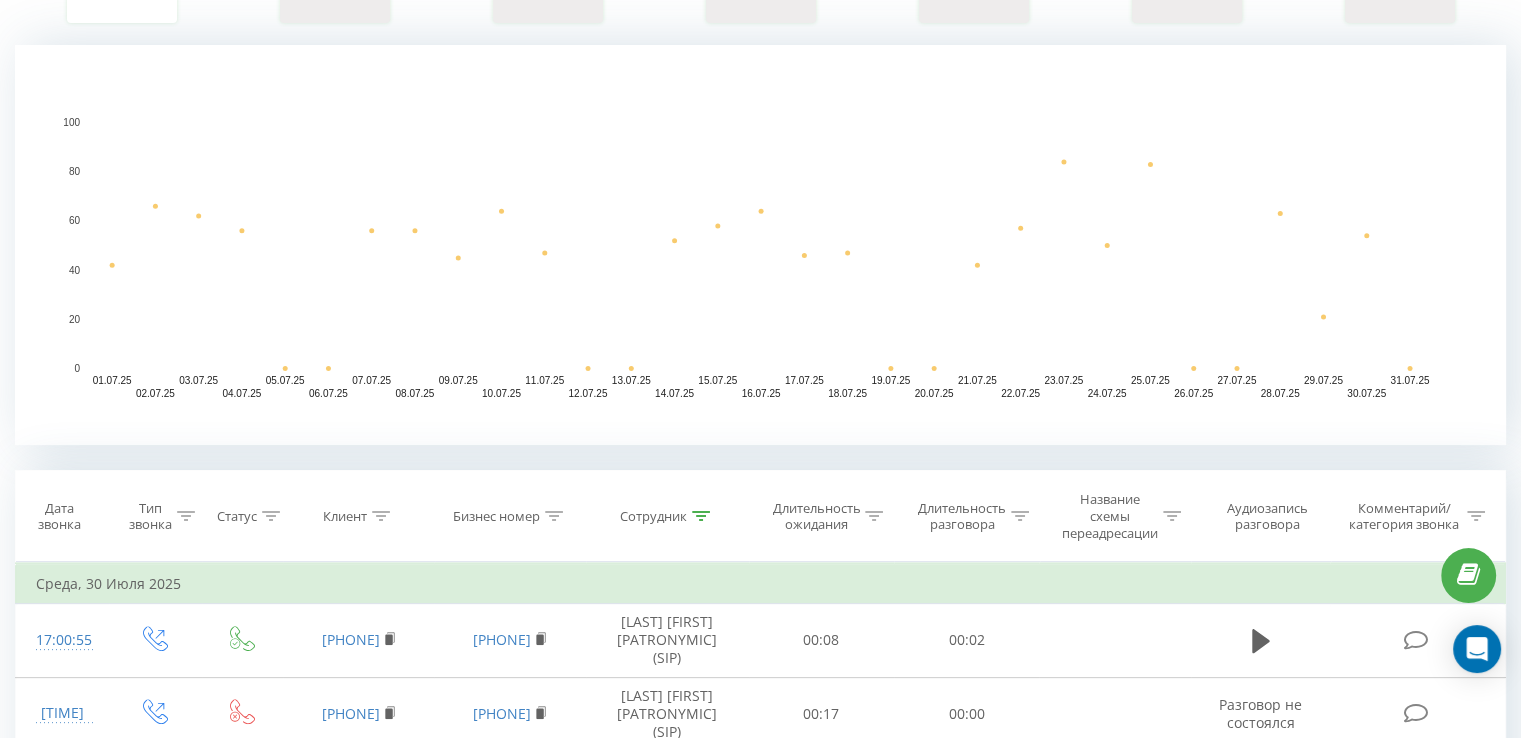 scroll, scrollTop: 500, scrollLeft: 0, axis: vertical 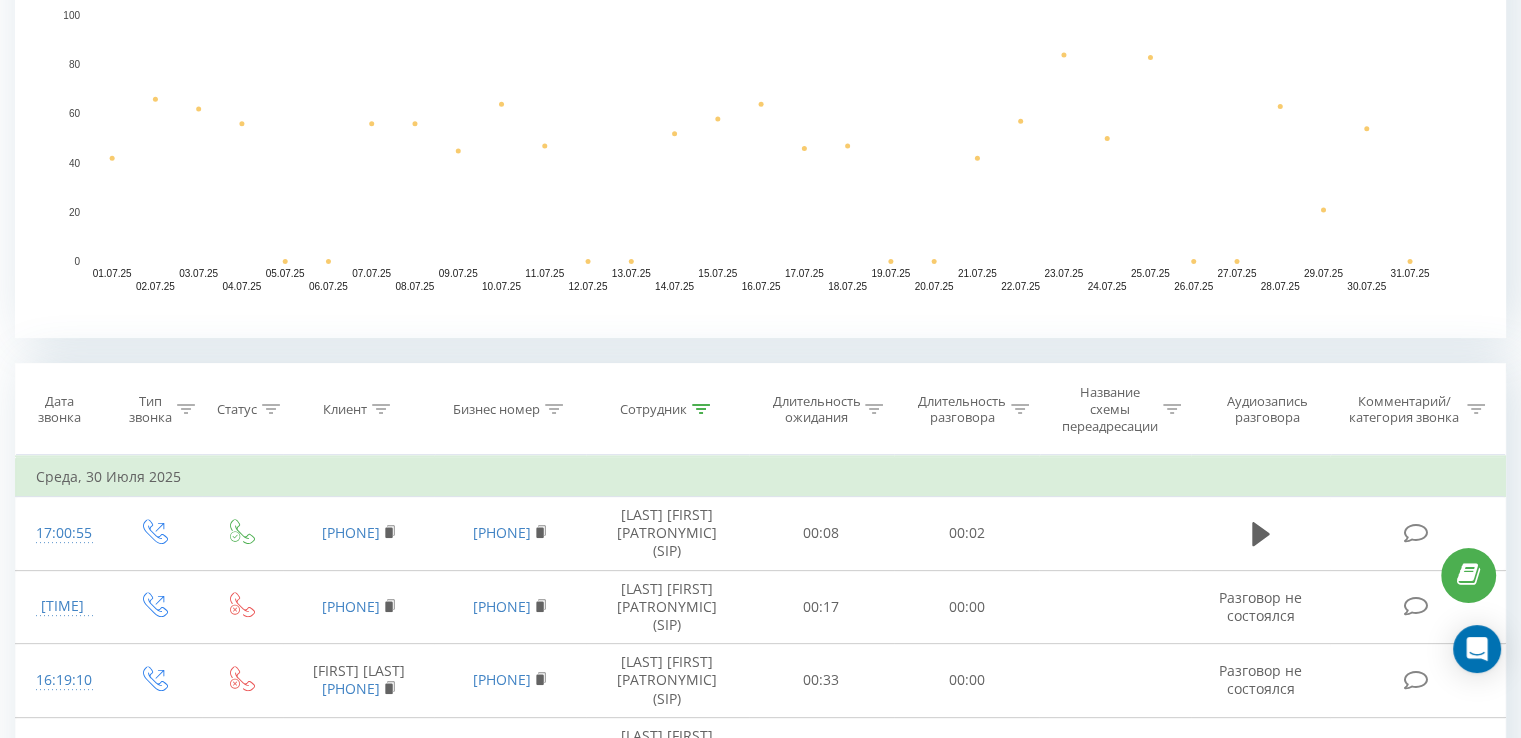 drag, startPoint x: 697, startPoint y: 410, endPoint x: 684, endPoint y: 504, distance: 94.89468 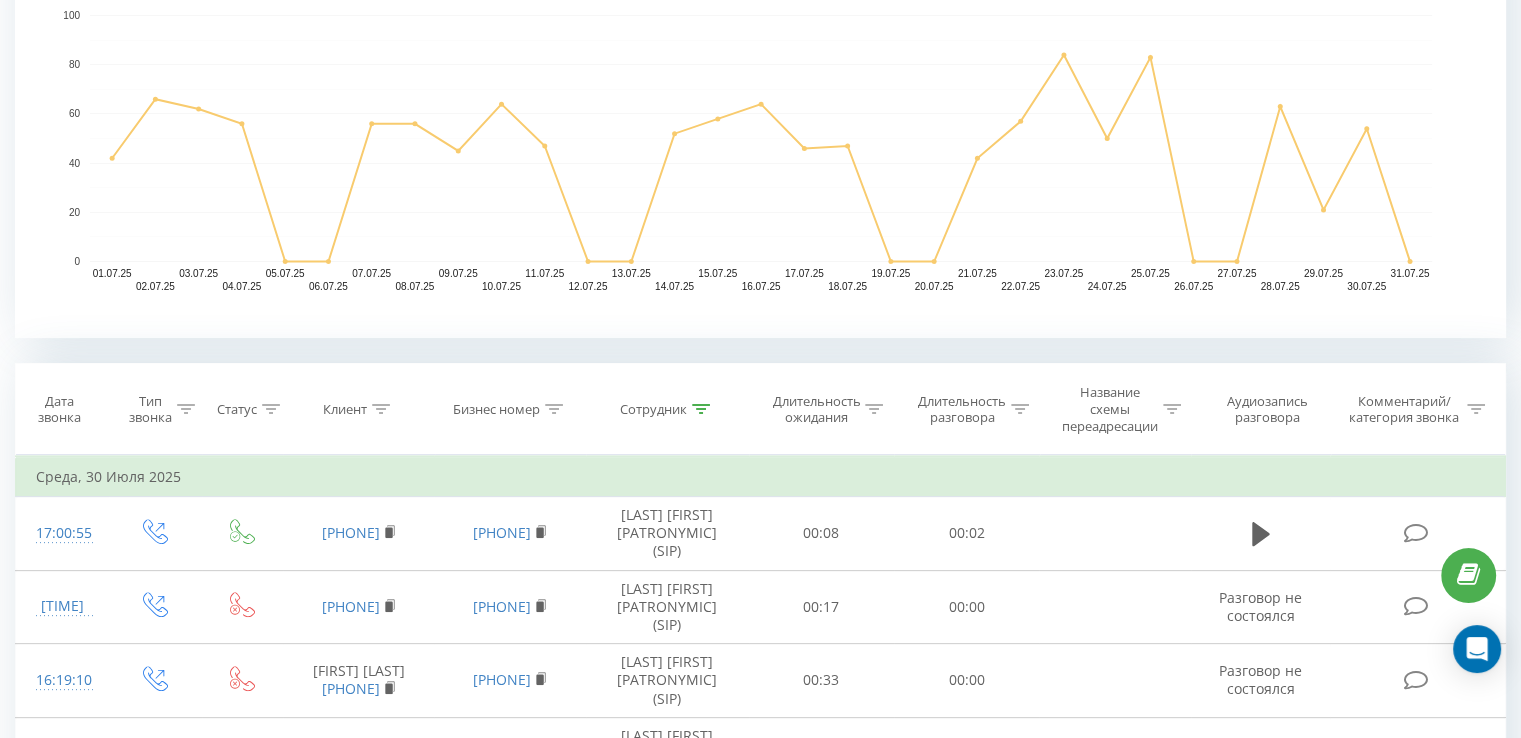 click 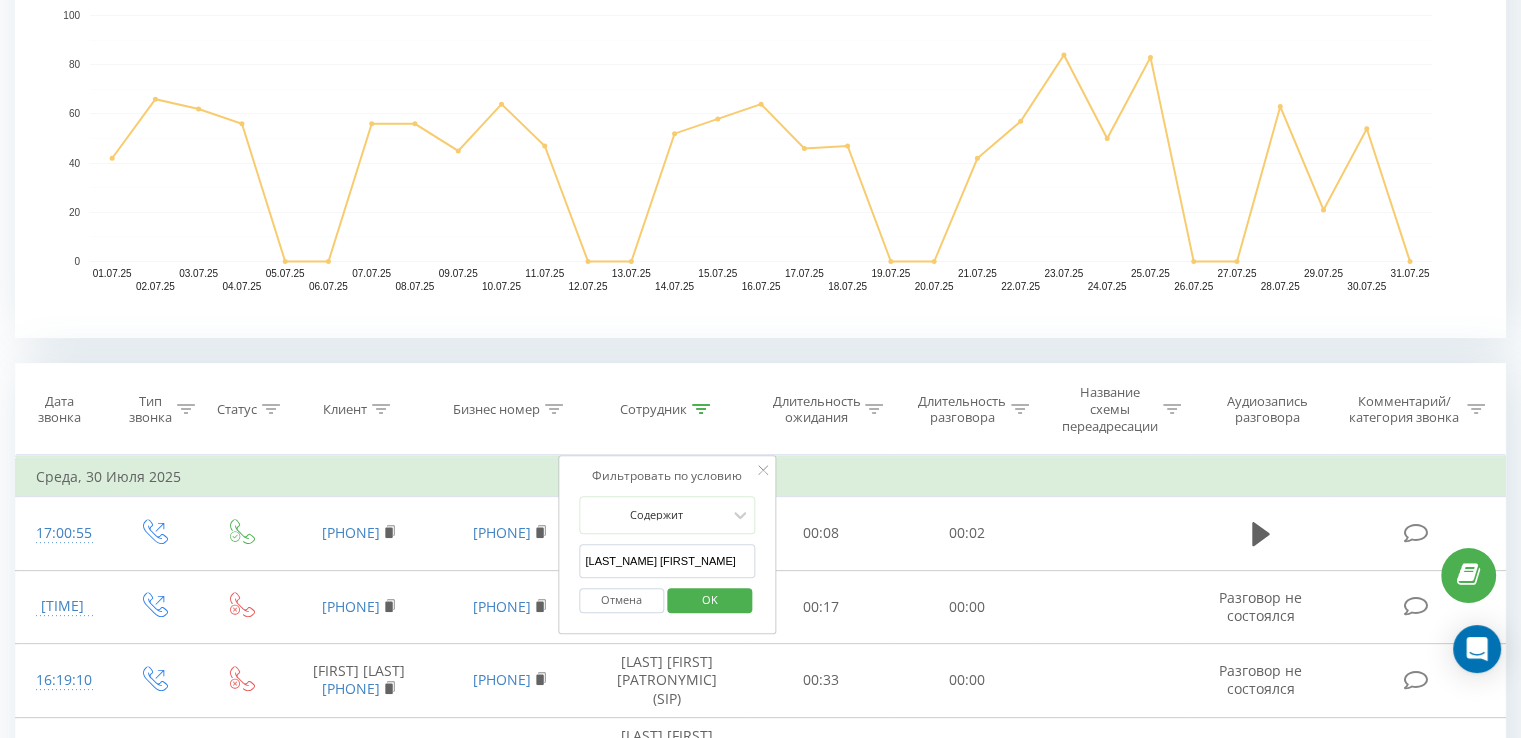 click on "[LAST_NAME] [FIRST_NAME]" at bounding box center (667, 561) 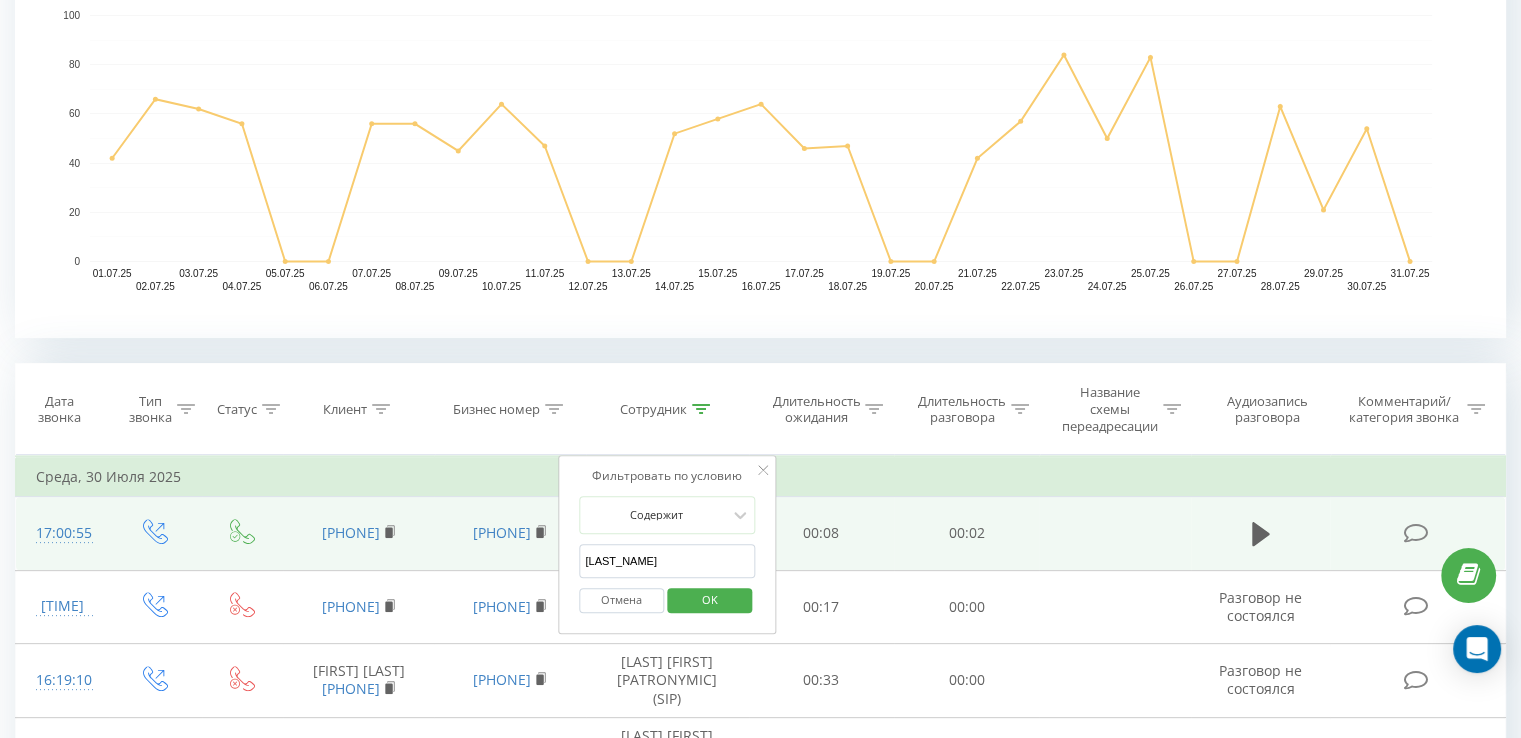 click on "OK" at bounding box center (709, 600) 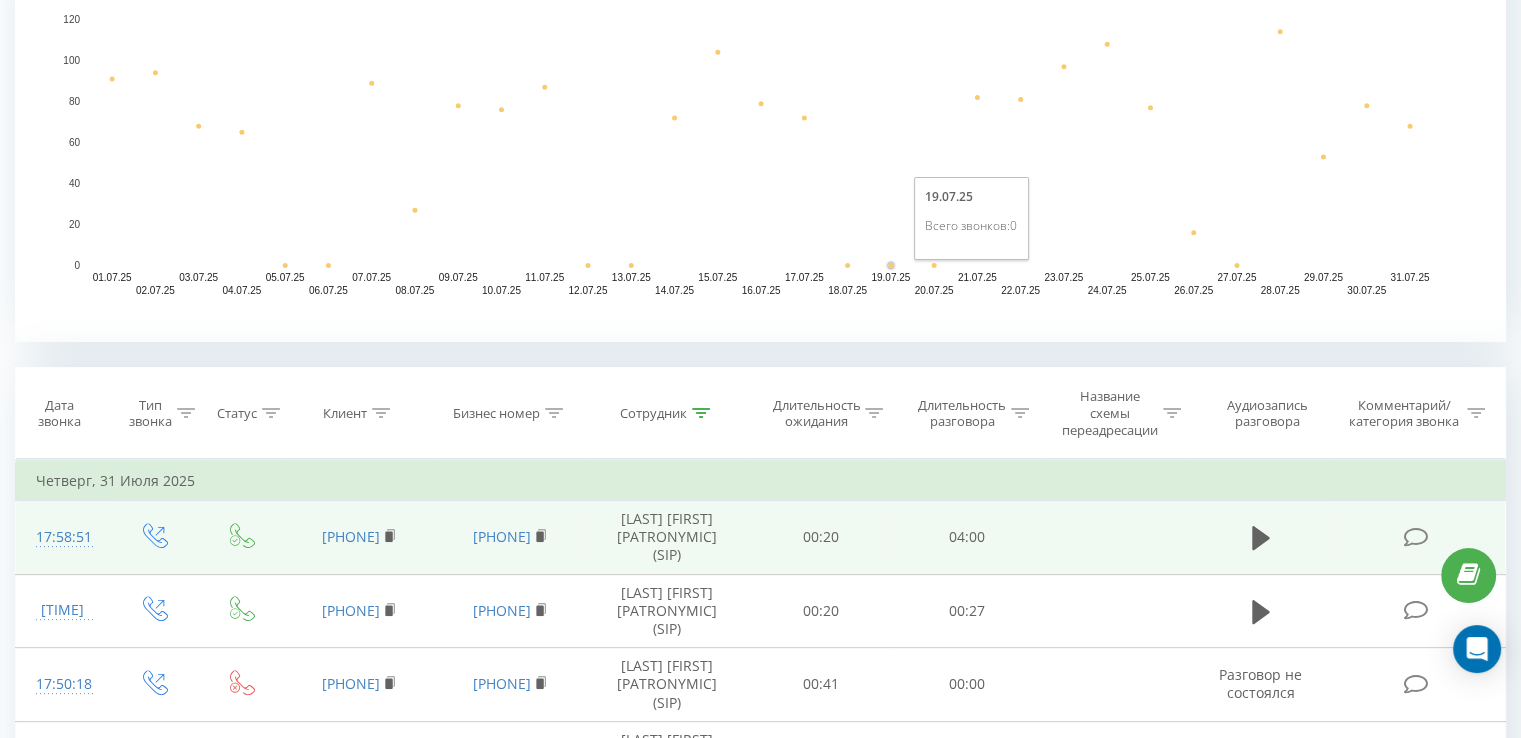 scroll, scrollTop: 500, scrollLeft: 0, axis: vertical 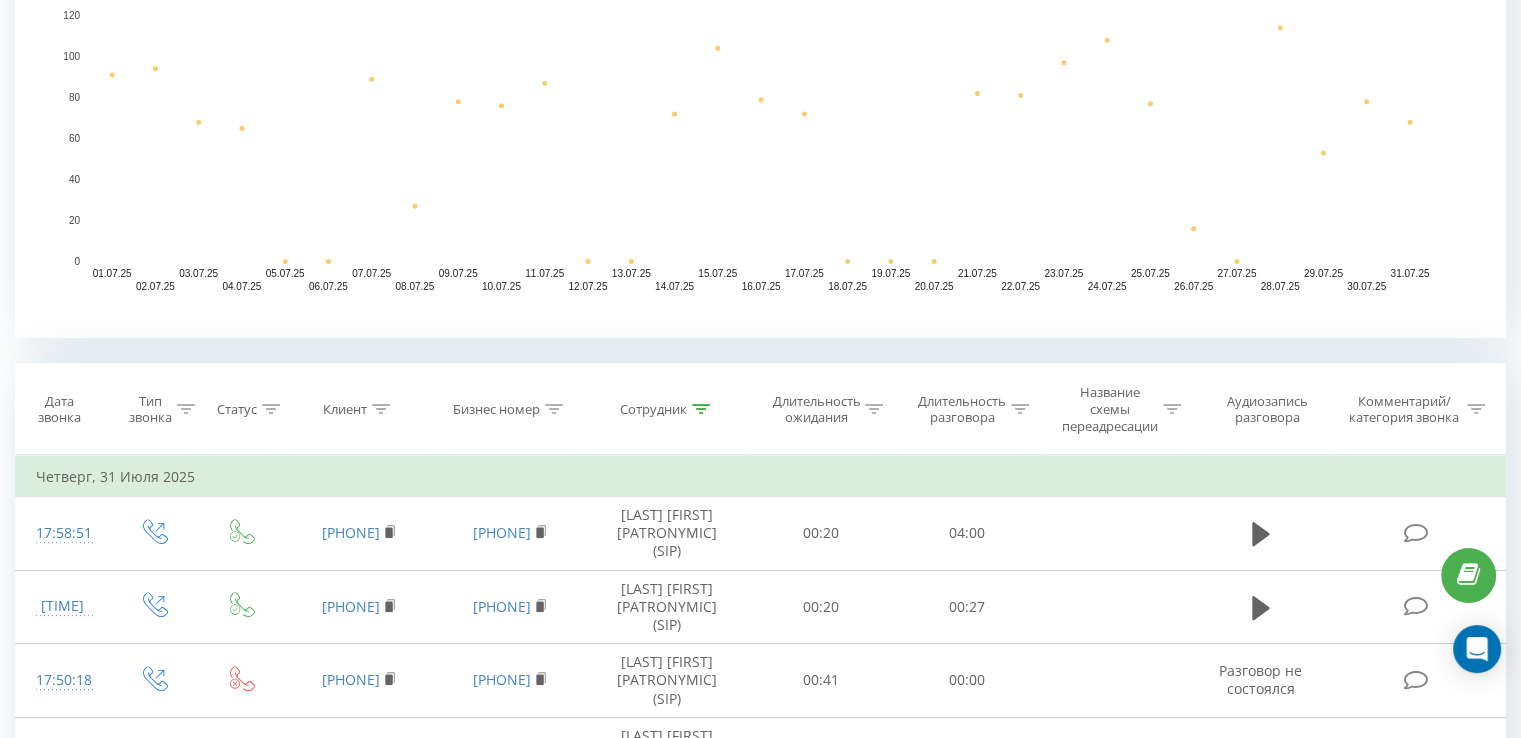 click 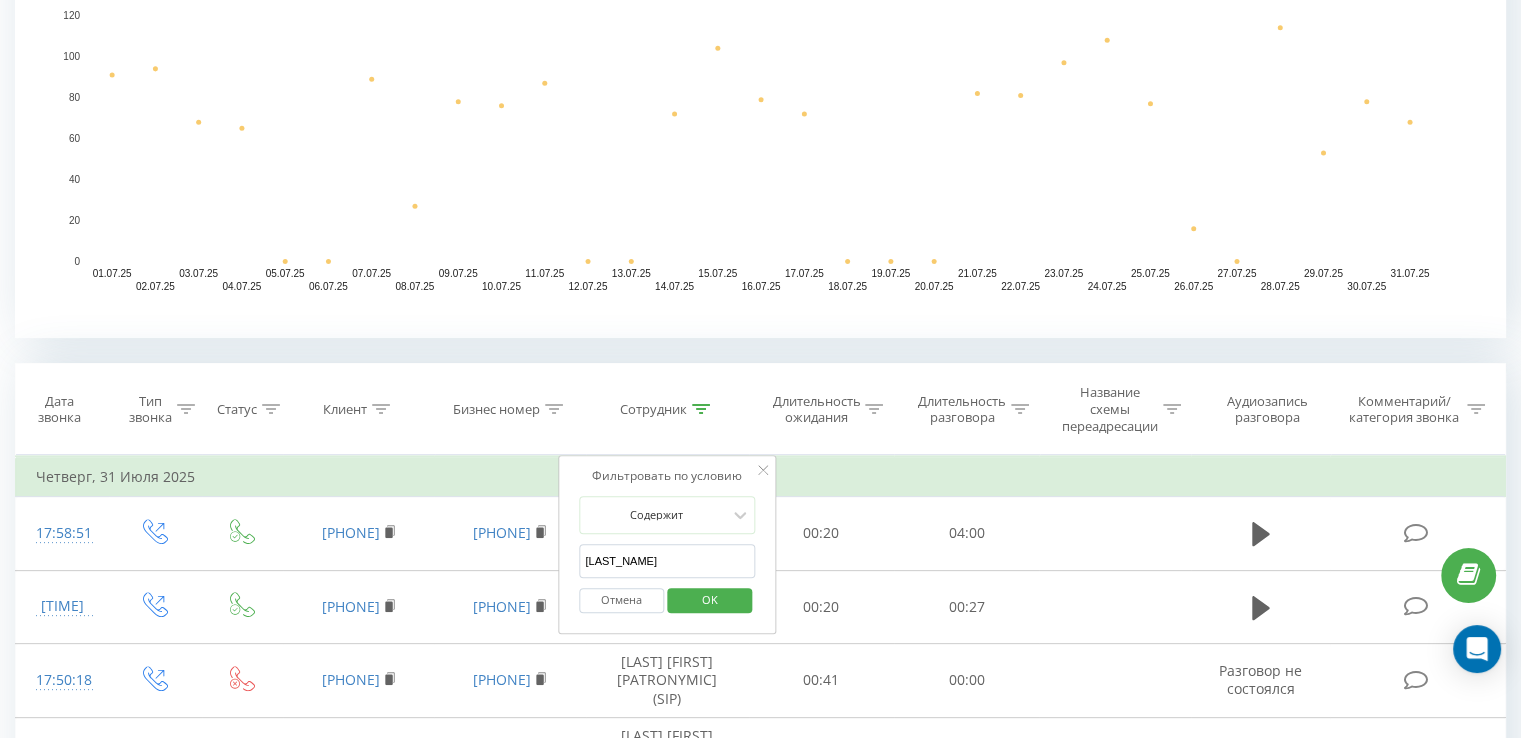 click on "[LAST_NAME]" at bounding box center (667, 561) 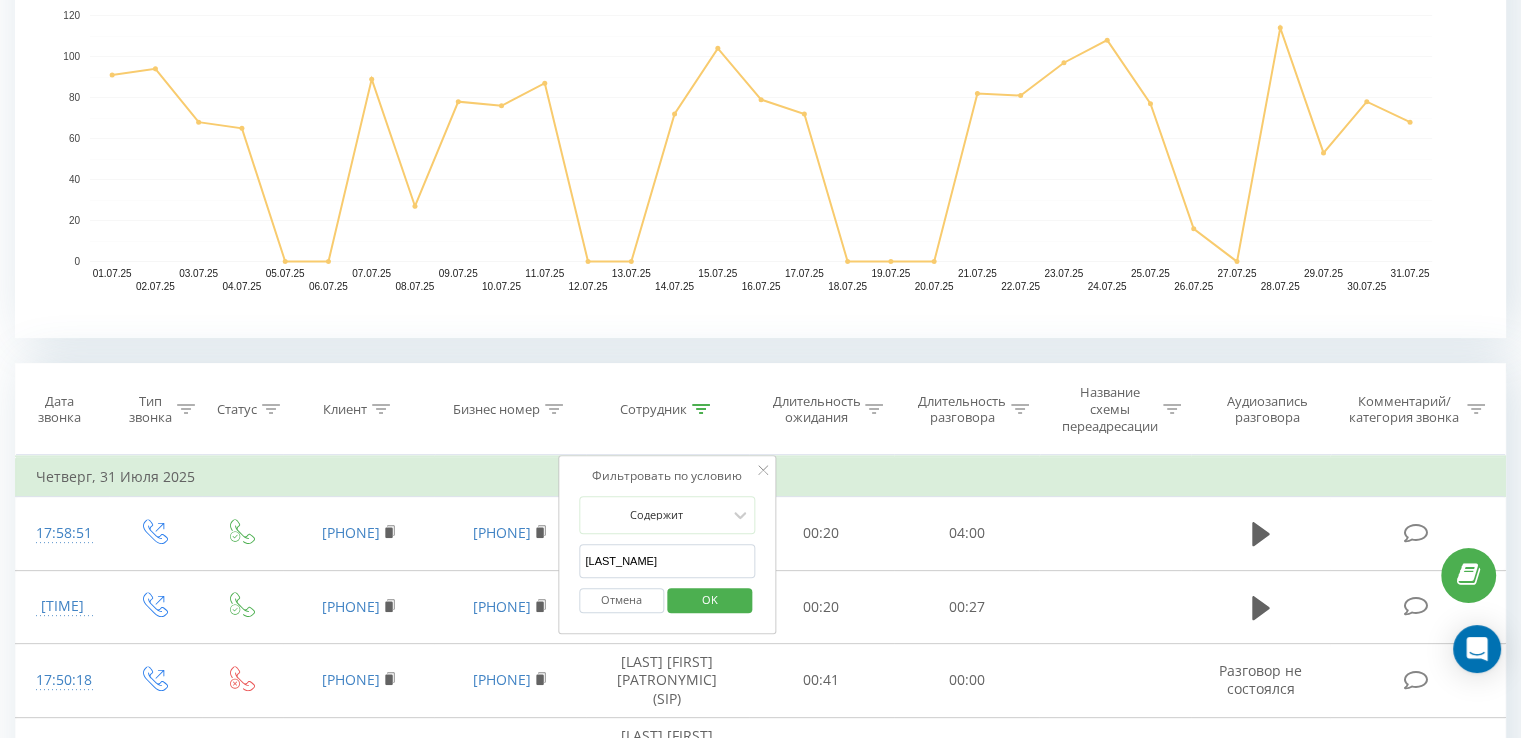 click on "[LAST_NAME]" at bounding box center [667, 561] 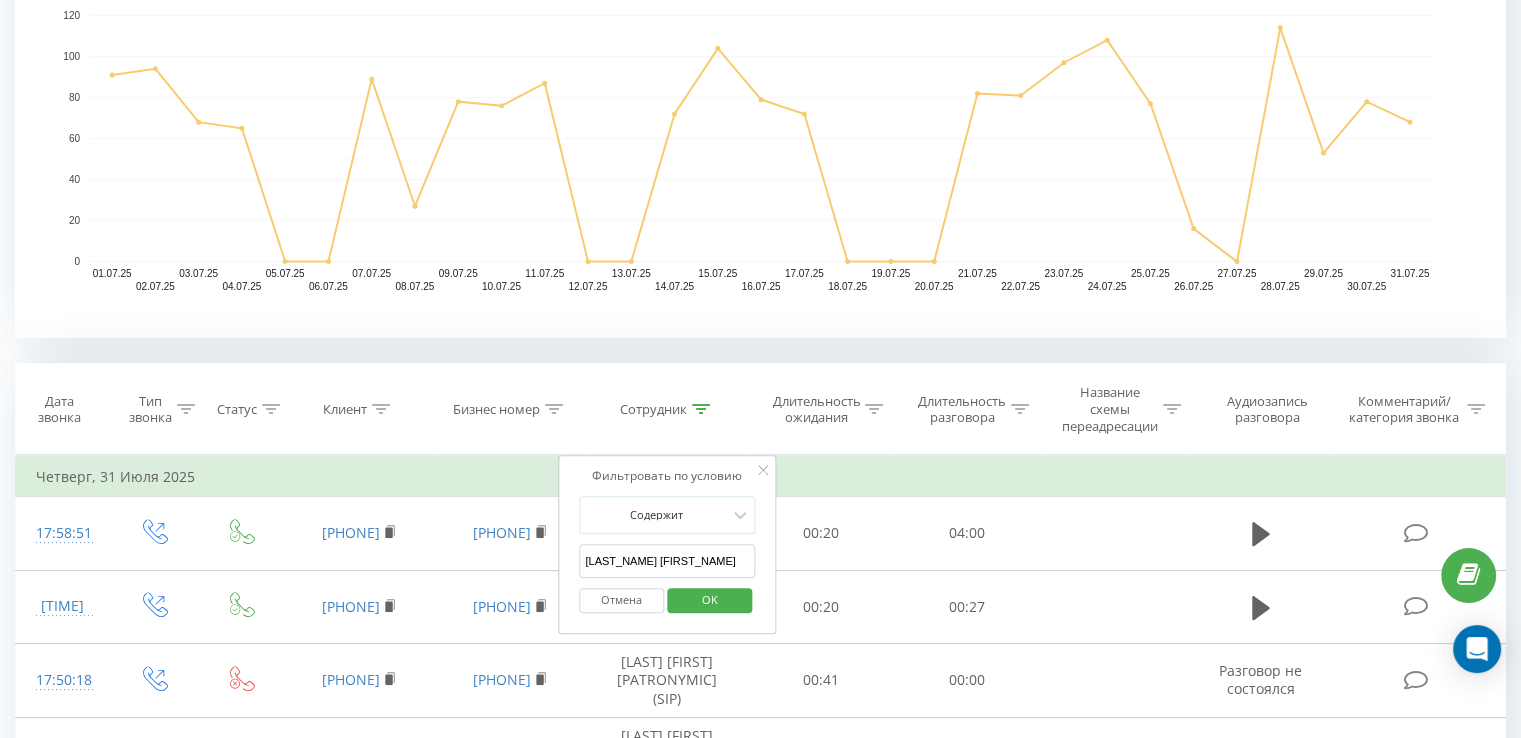 click on "OK" at bounding box center [709, 600] 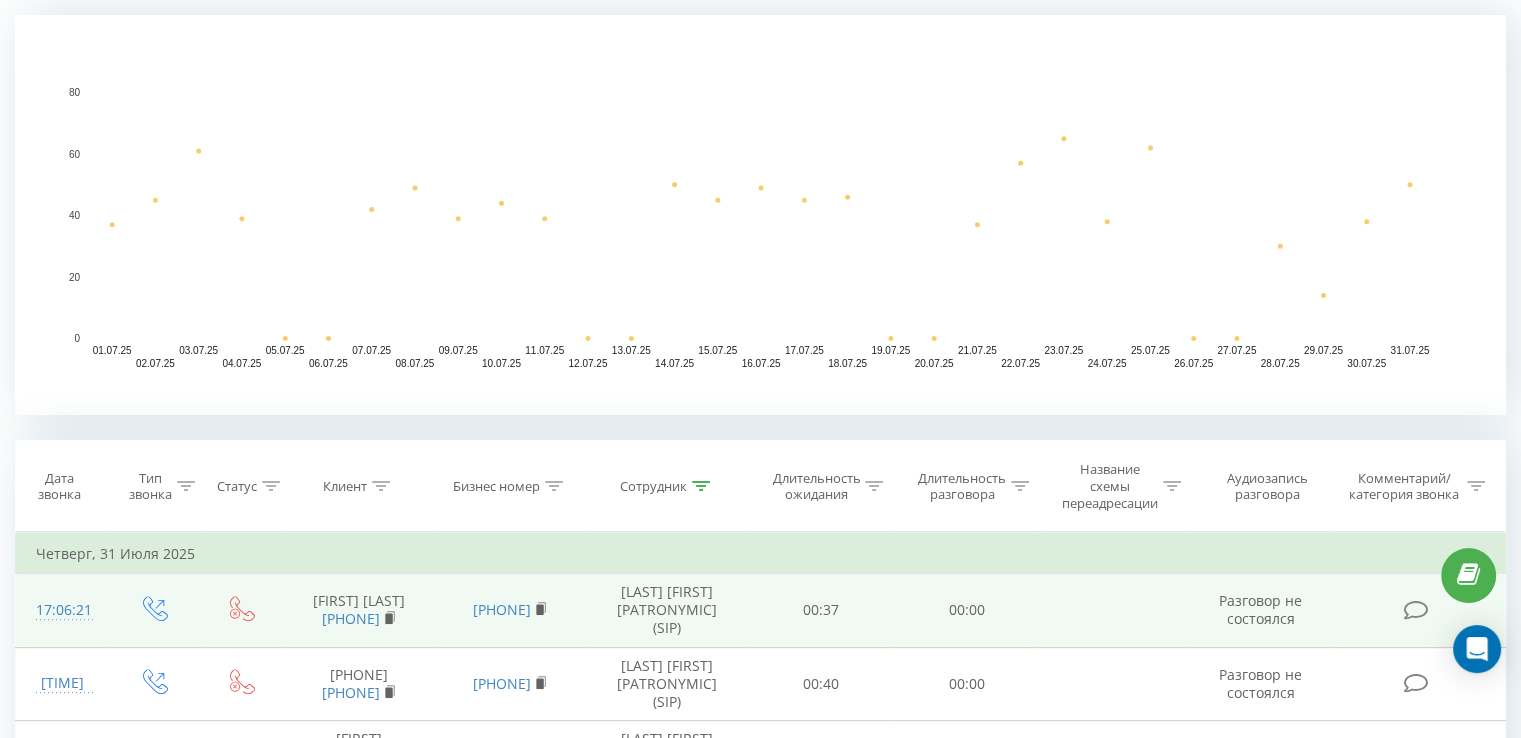 scroll, scrollTop: 500, scrollLeft: 0, axis: vertical 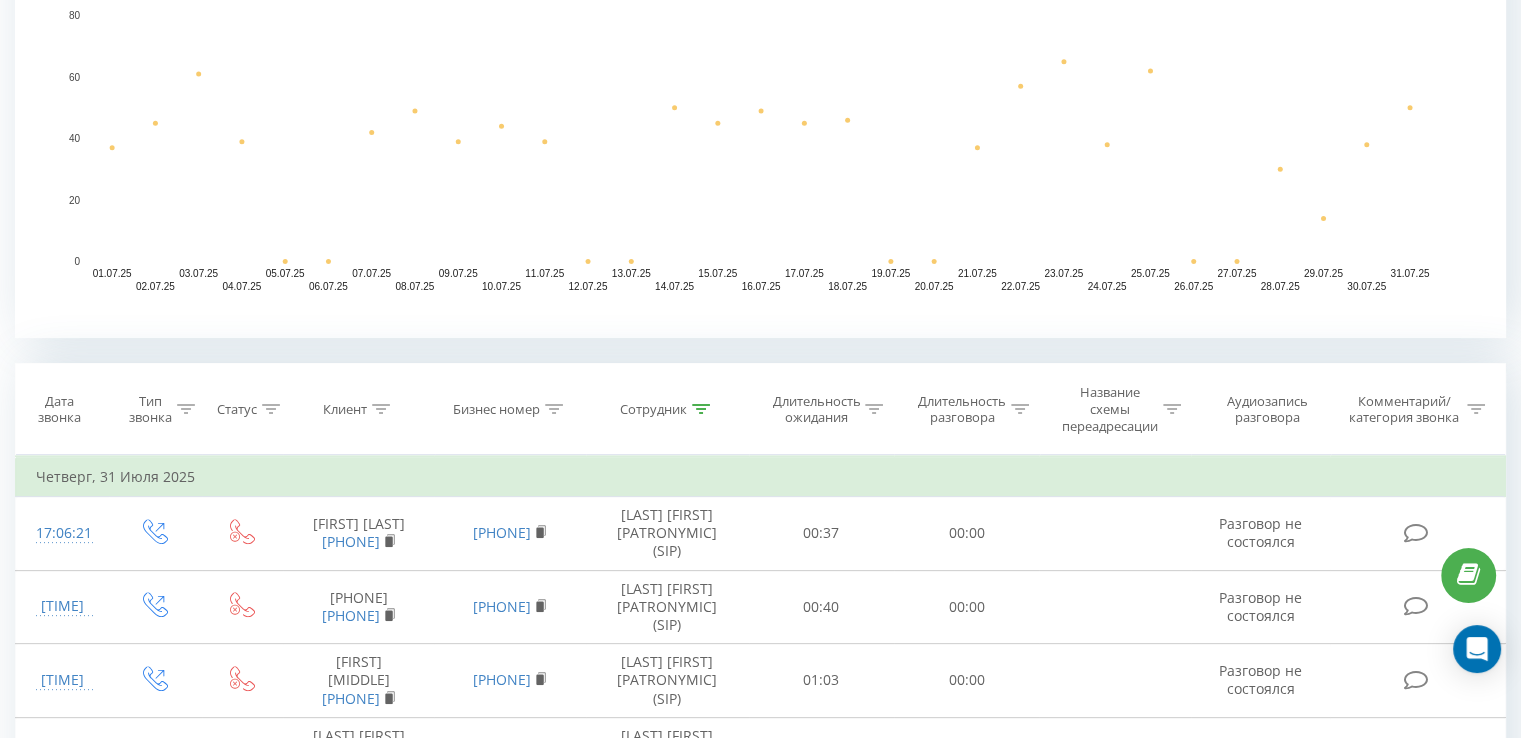 click 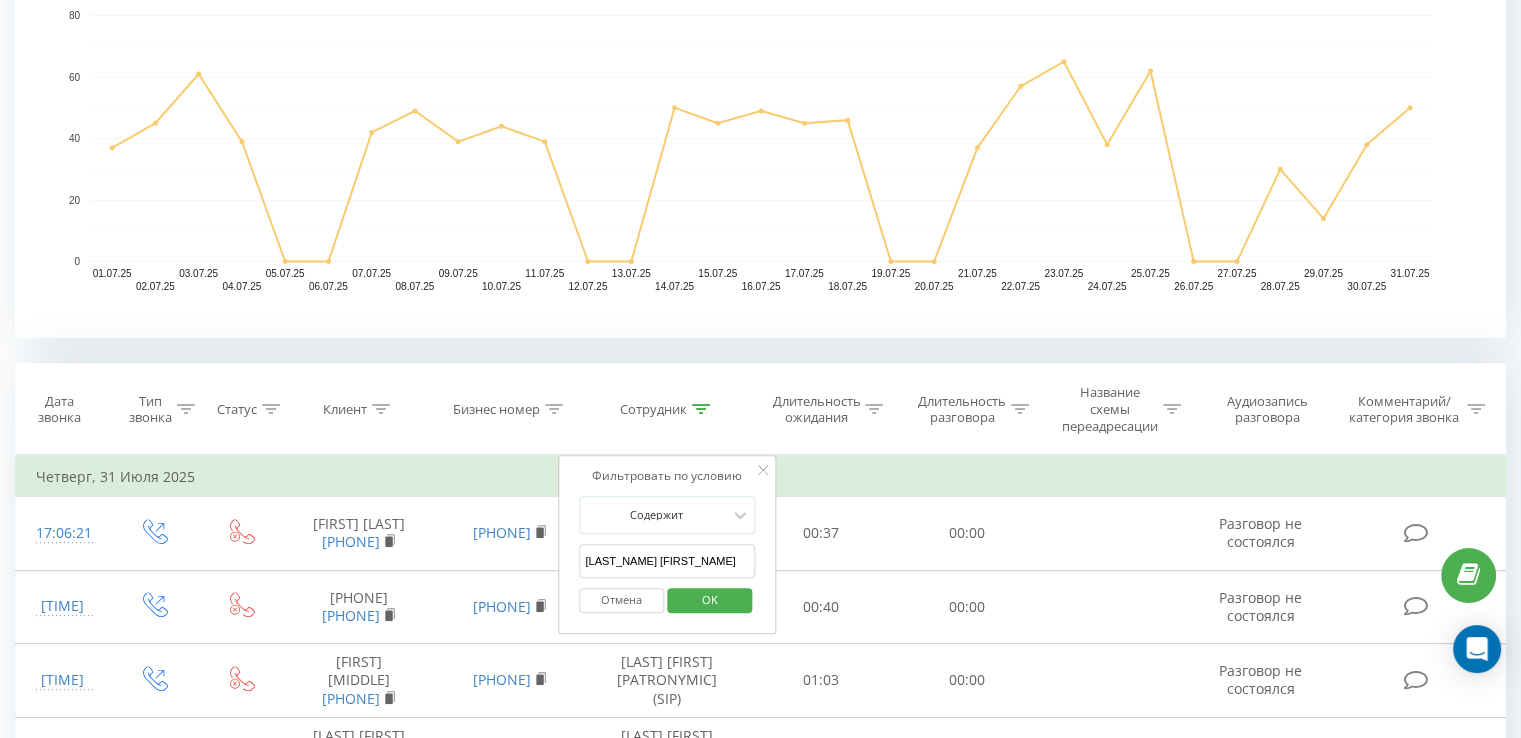 click on "[LAST_NAME] [FIRST_NAME]" at bounding box center [667, 561] 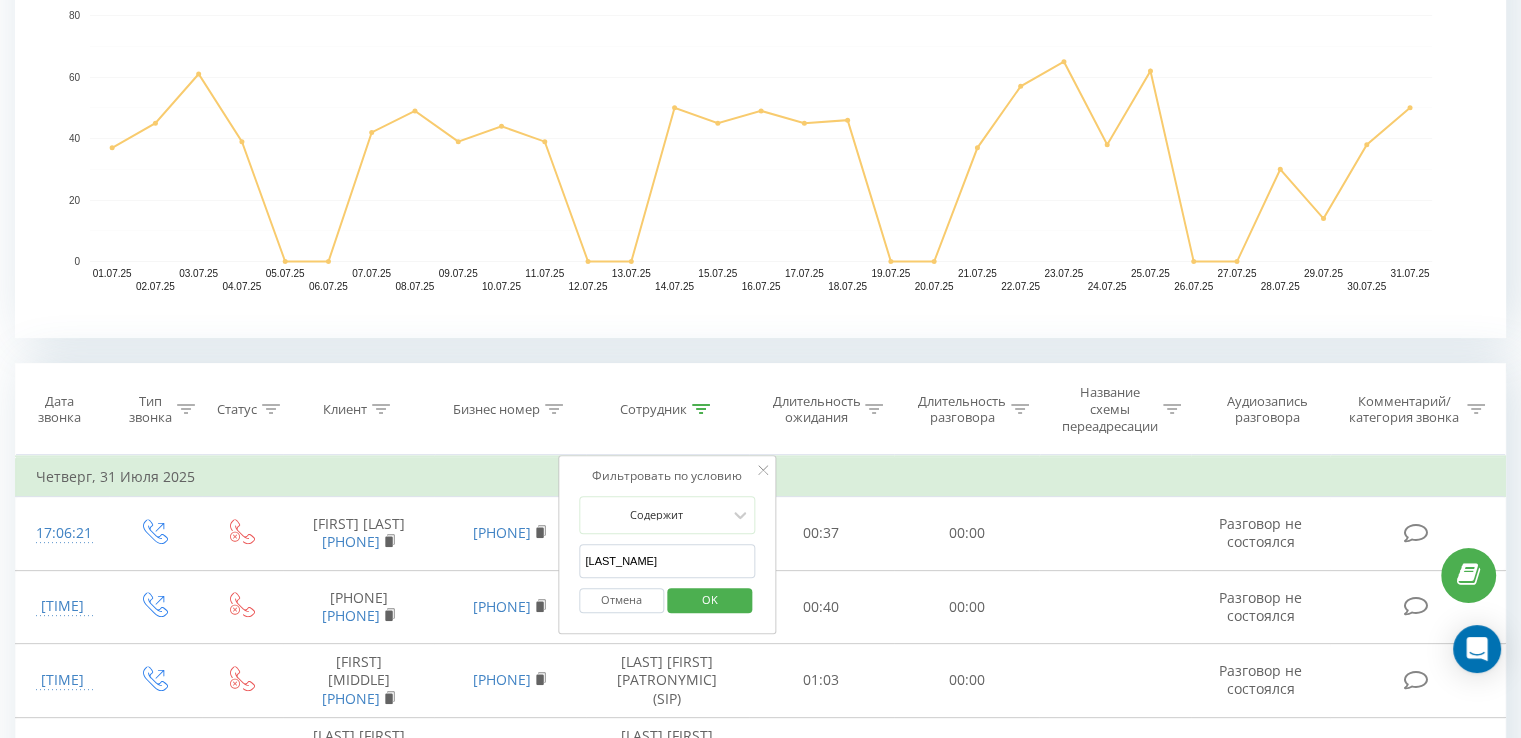 click on "OK" at bounding box center [709, 600] 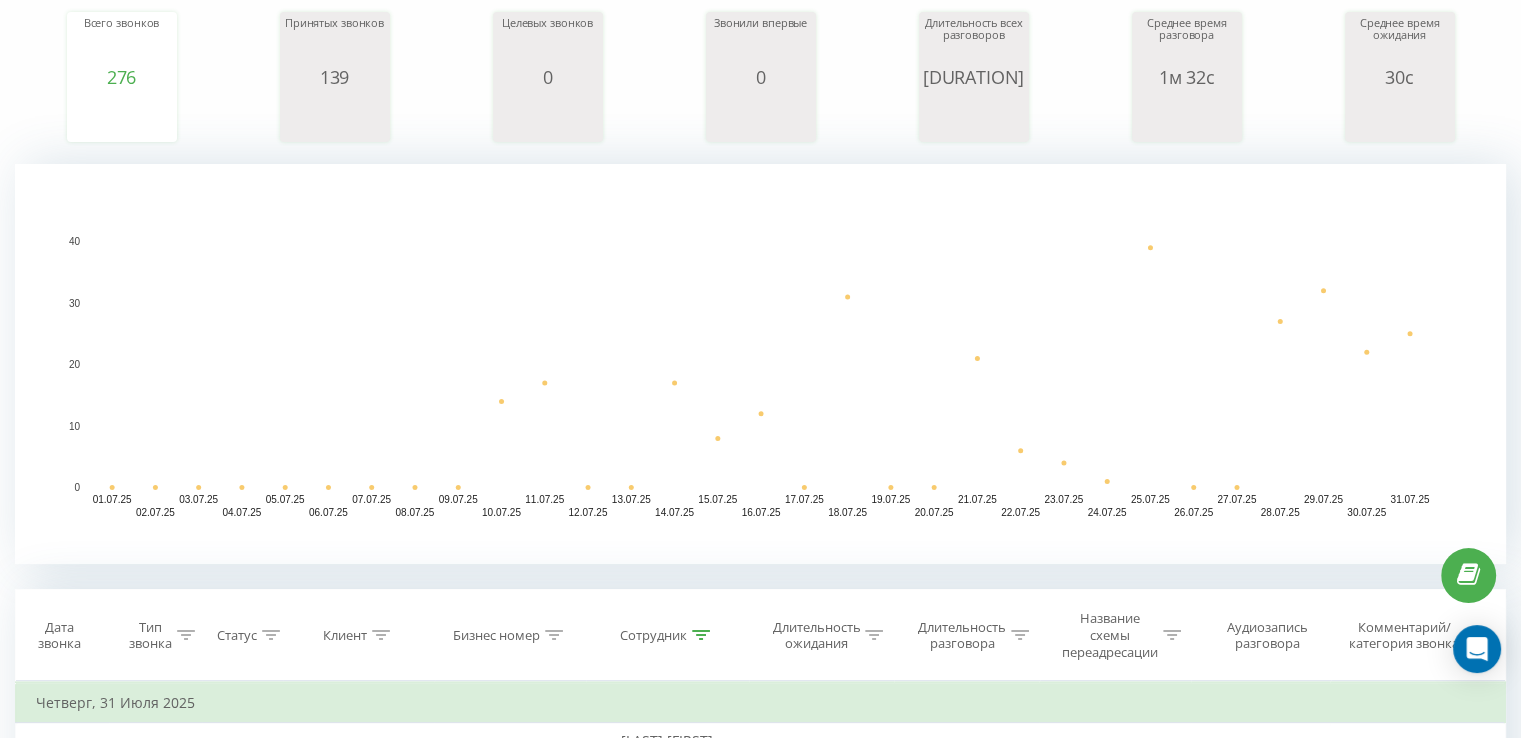 scroll, scrollTop: 400, scrollLeft: 0, axis: vertical 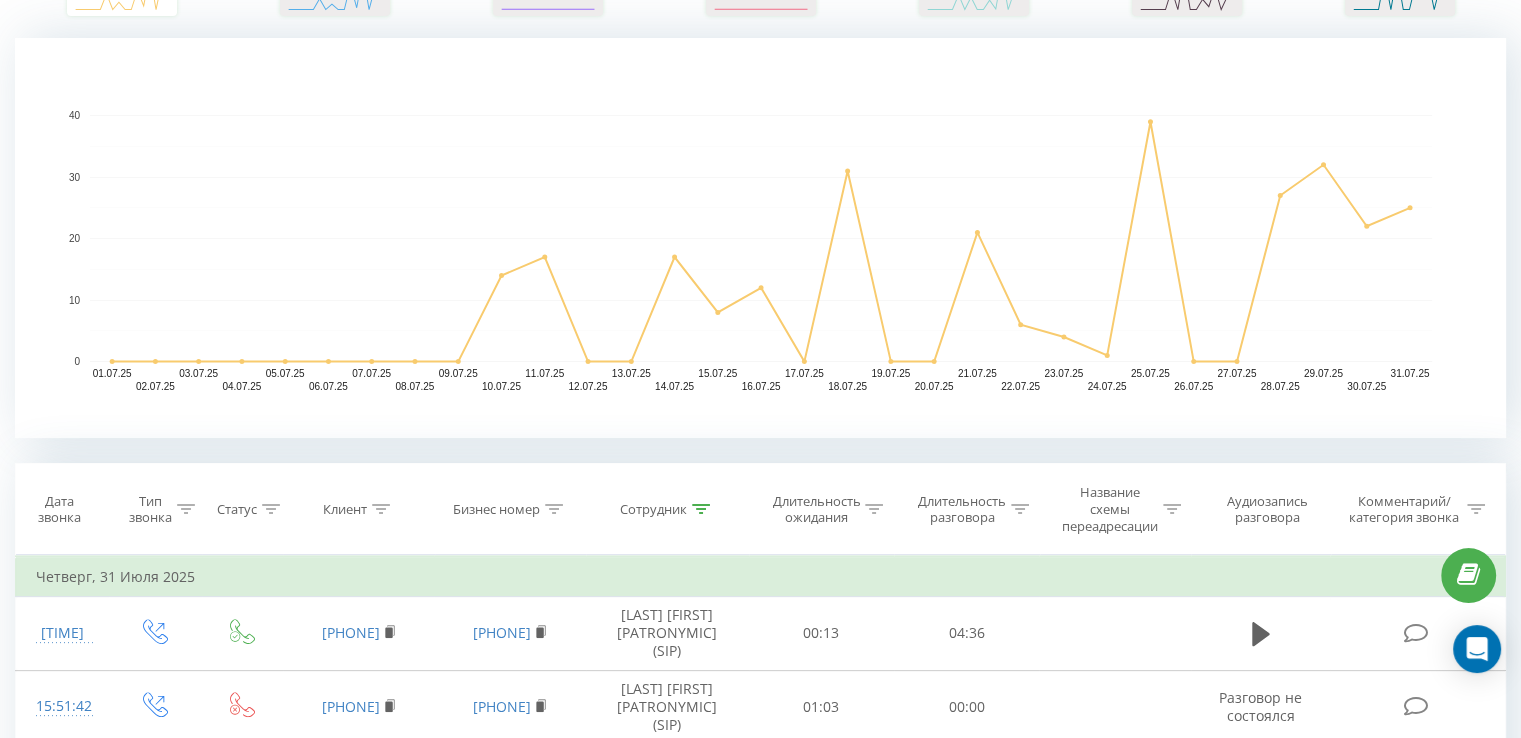 click on "Сотрудник" at bounding box center [667, 509] 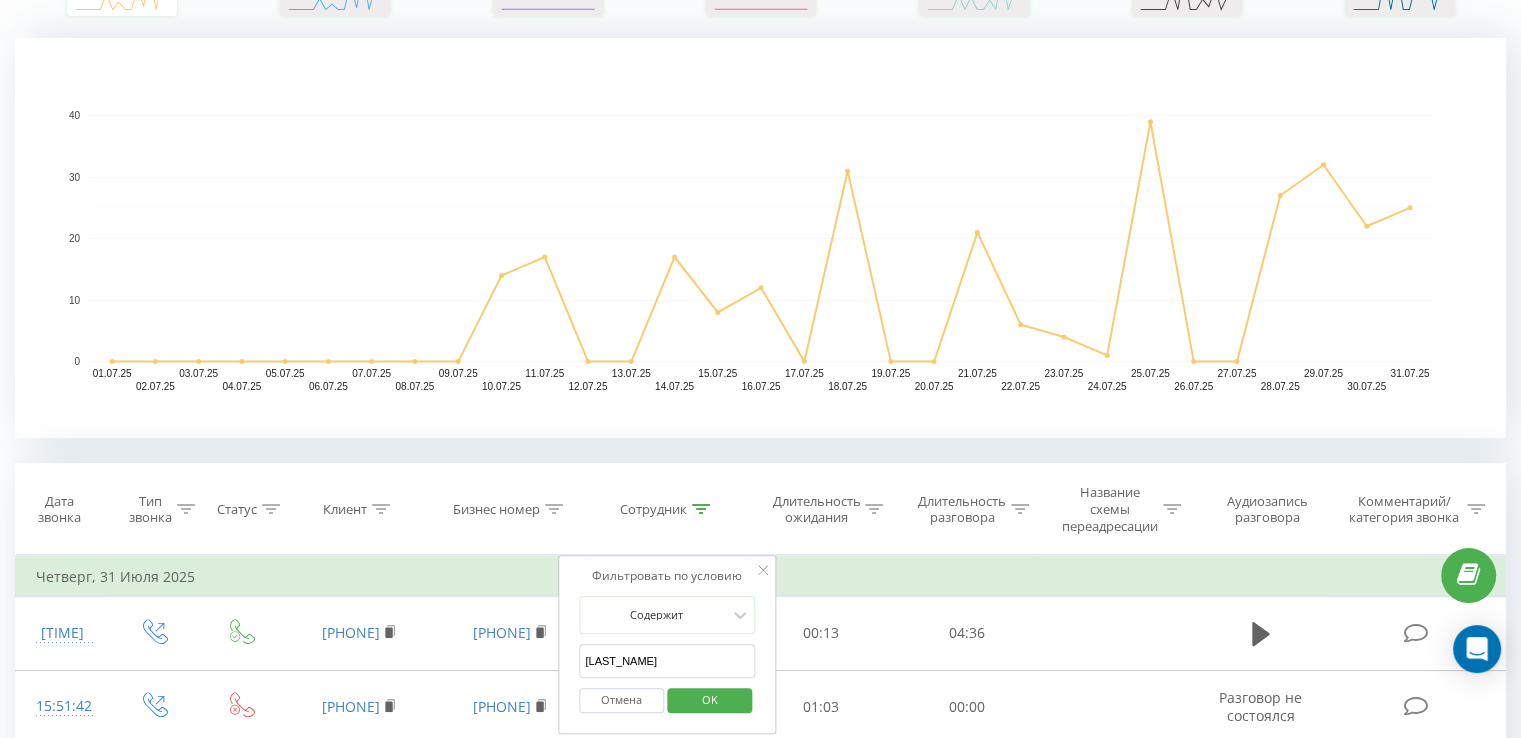 click on "[LAST_NAME]" at bounding box center (667, 661) 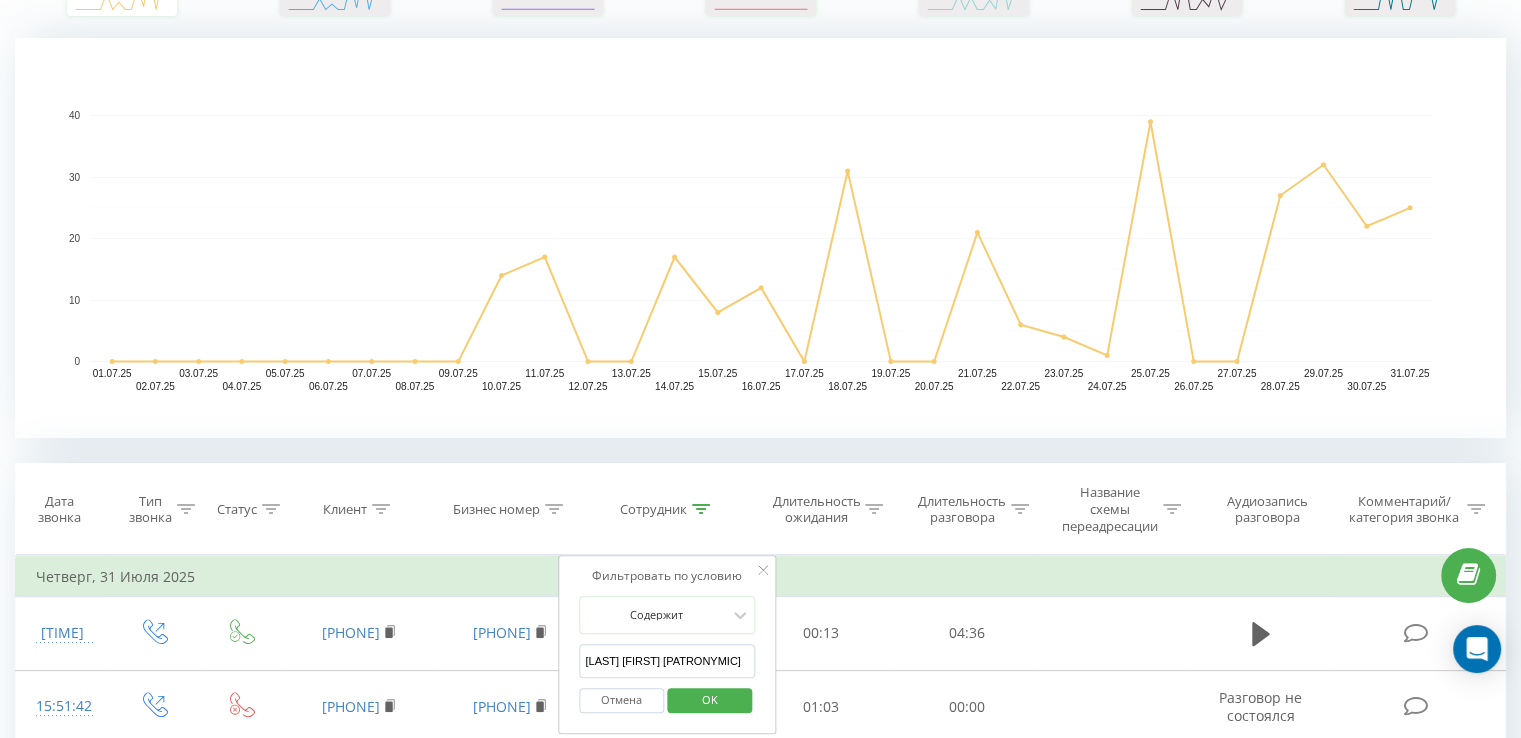 click on "OK" at bounding box center (709, 700) 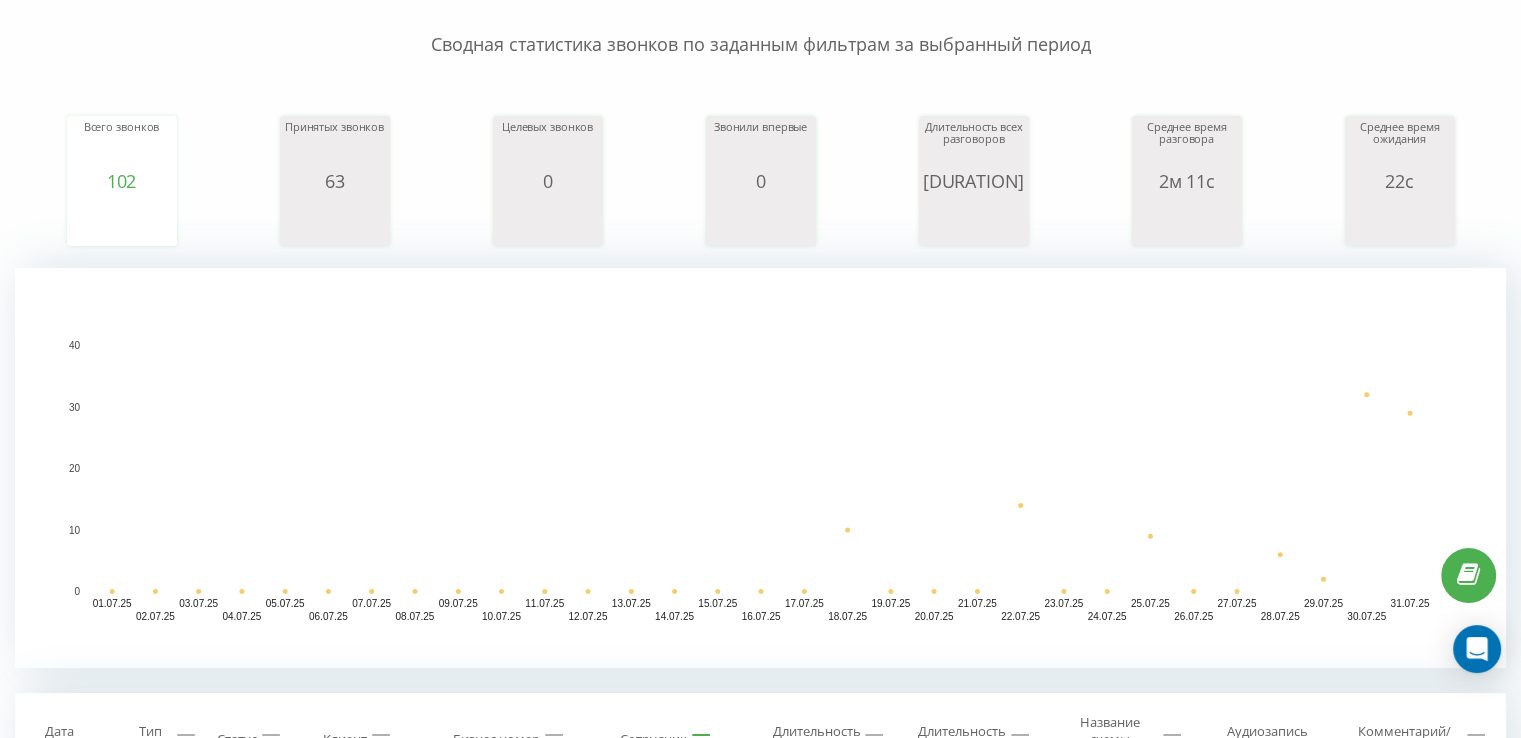 scroll, scrollTop: 0, scrollLeft: 0, axis: both 